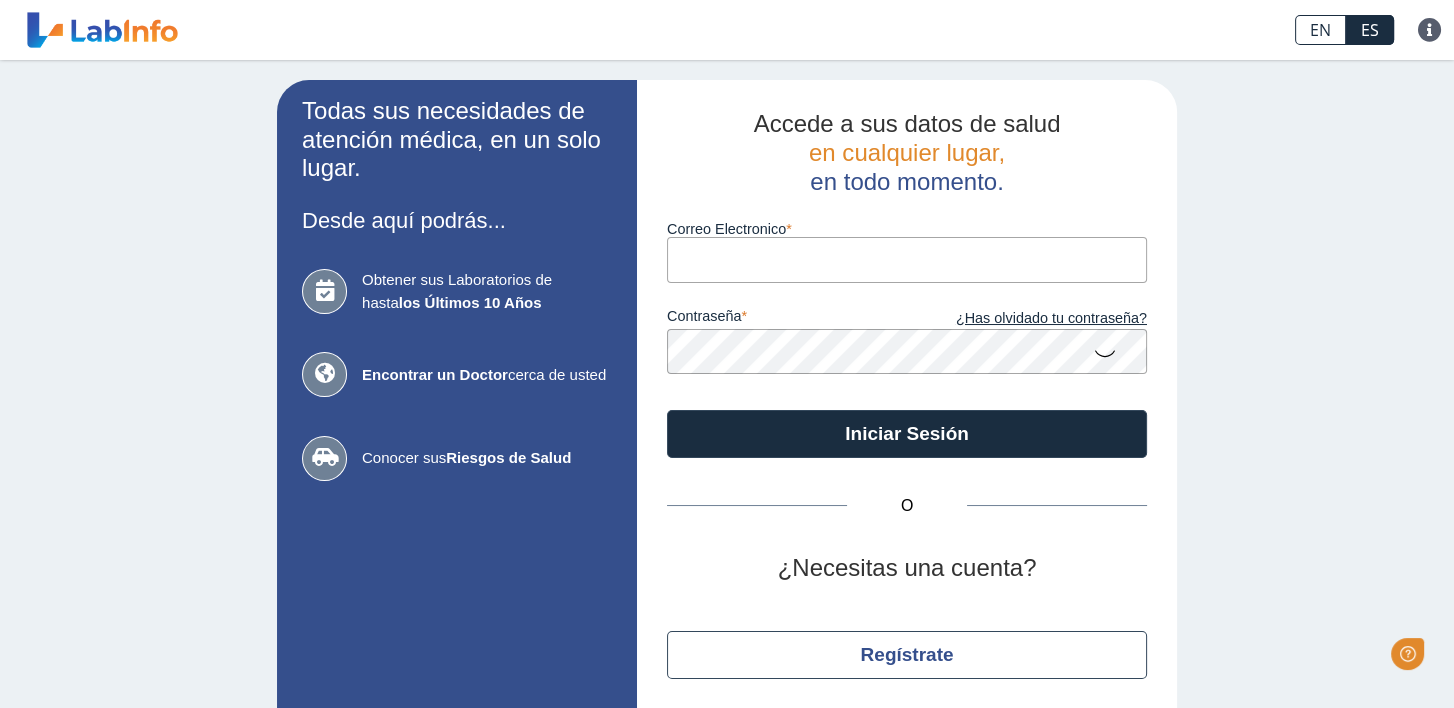 scroll, scrollTop: 0, scrollLeft: 0, axis: both 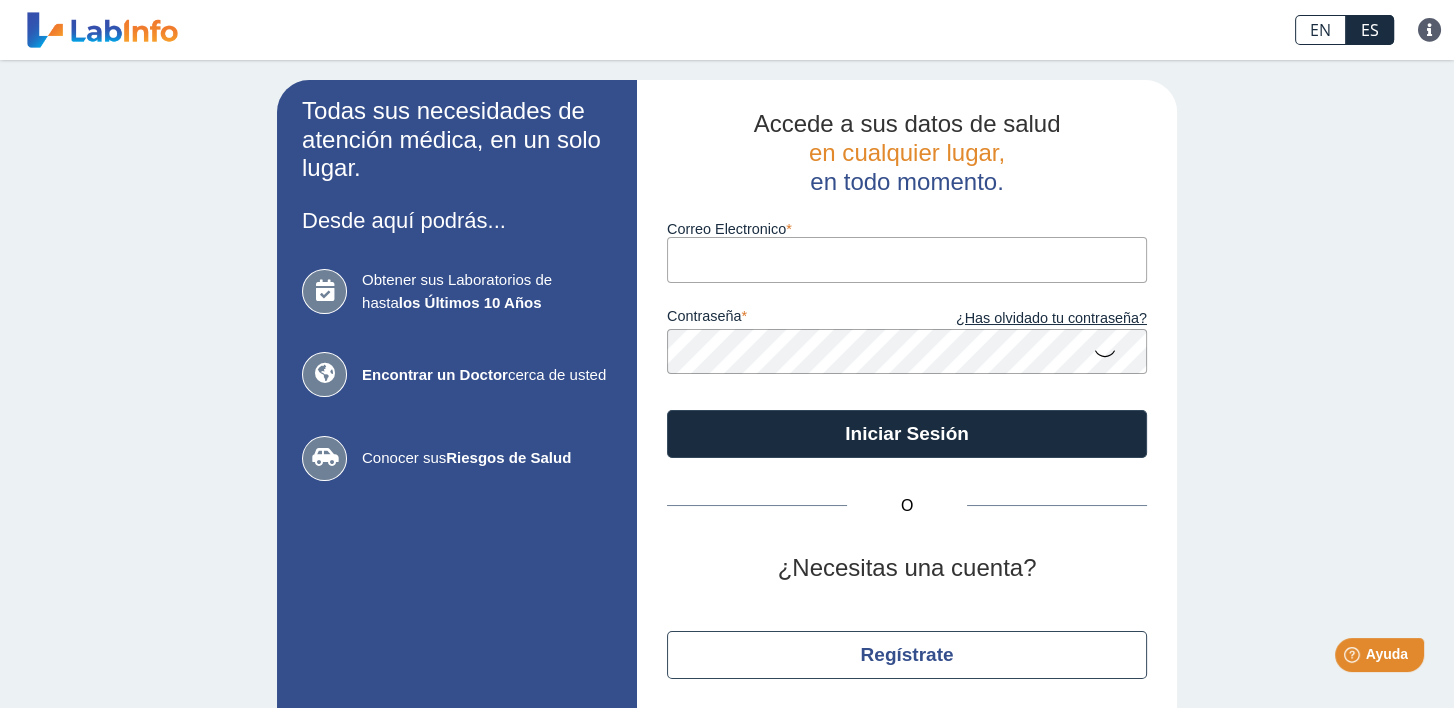 click on "Correo Electronico" at bounding box center (907, 259) 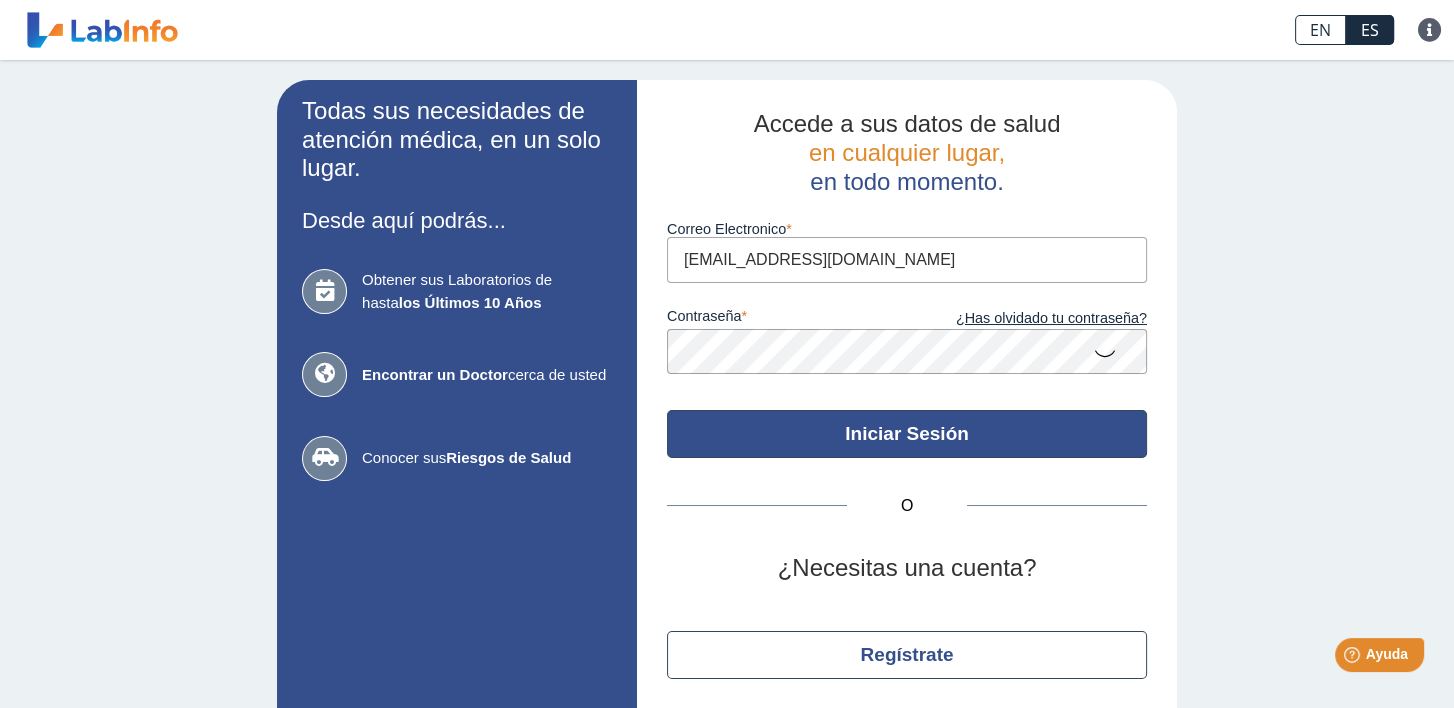click on "Iniciar Sesión" 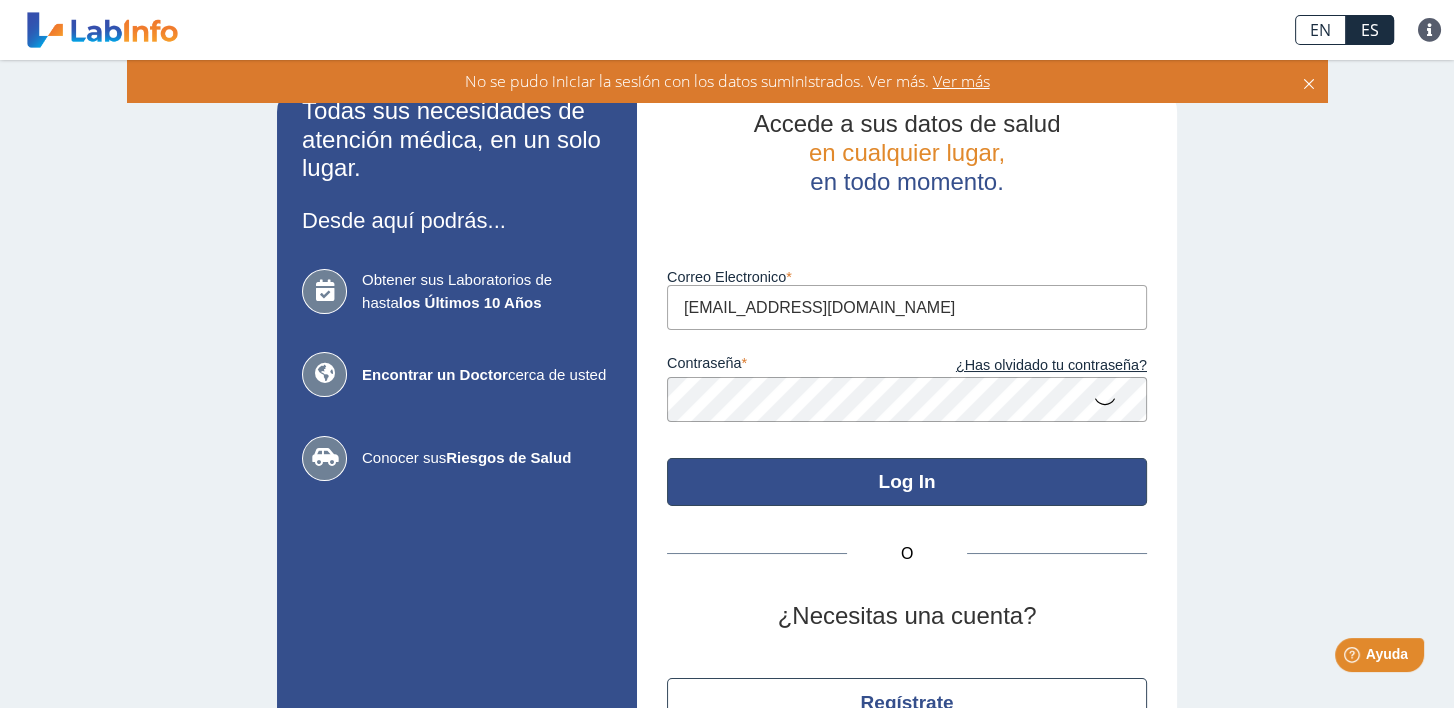 click on "Log In" 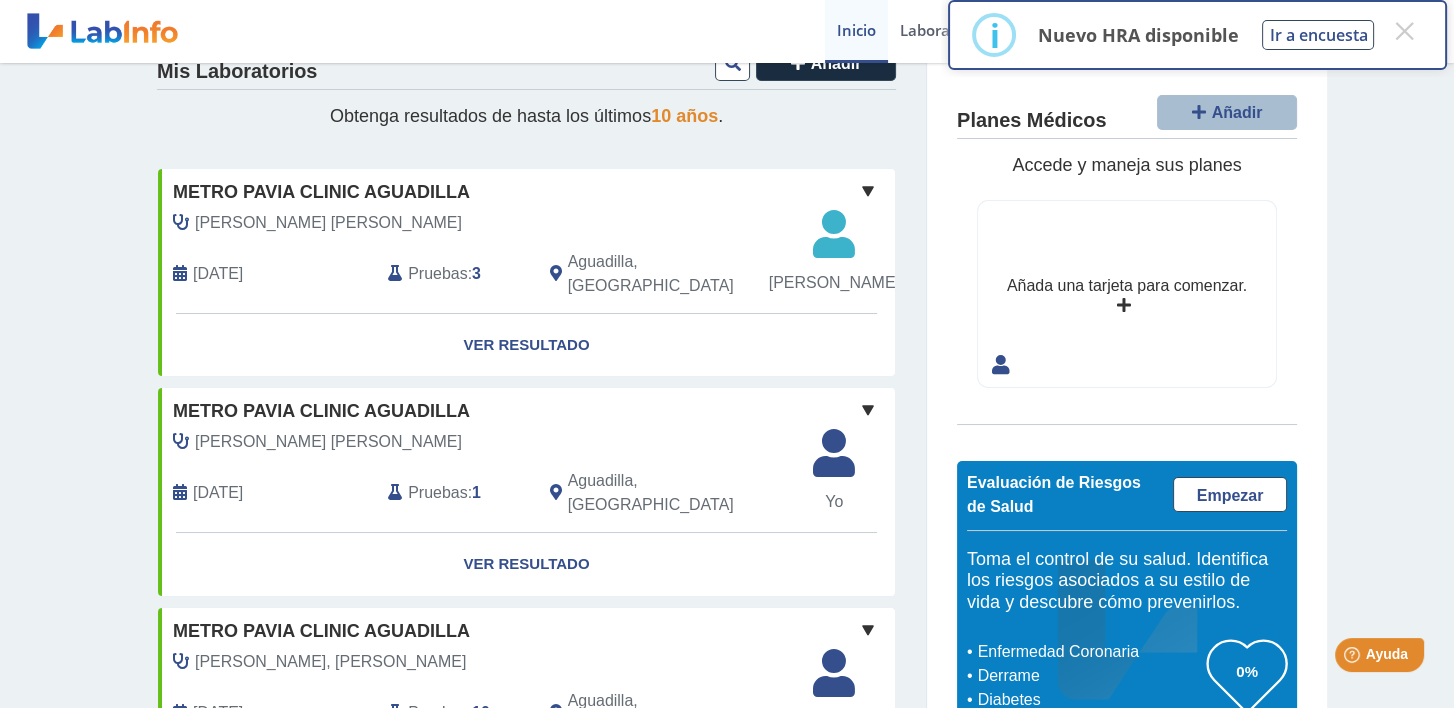scroll, scrollTop: 0, scrollLeft: 0, axis: both 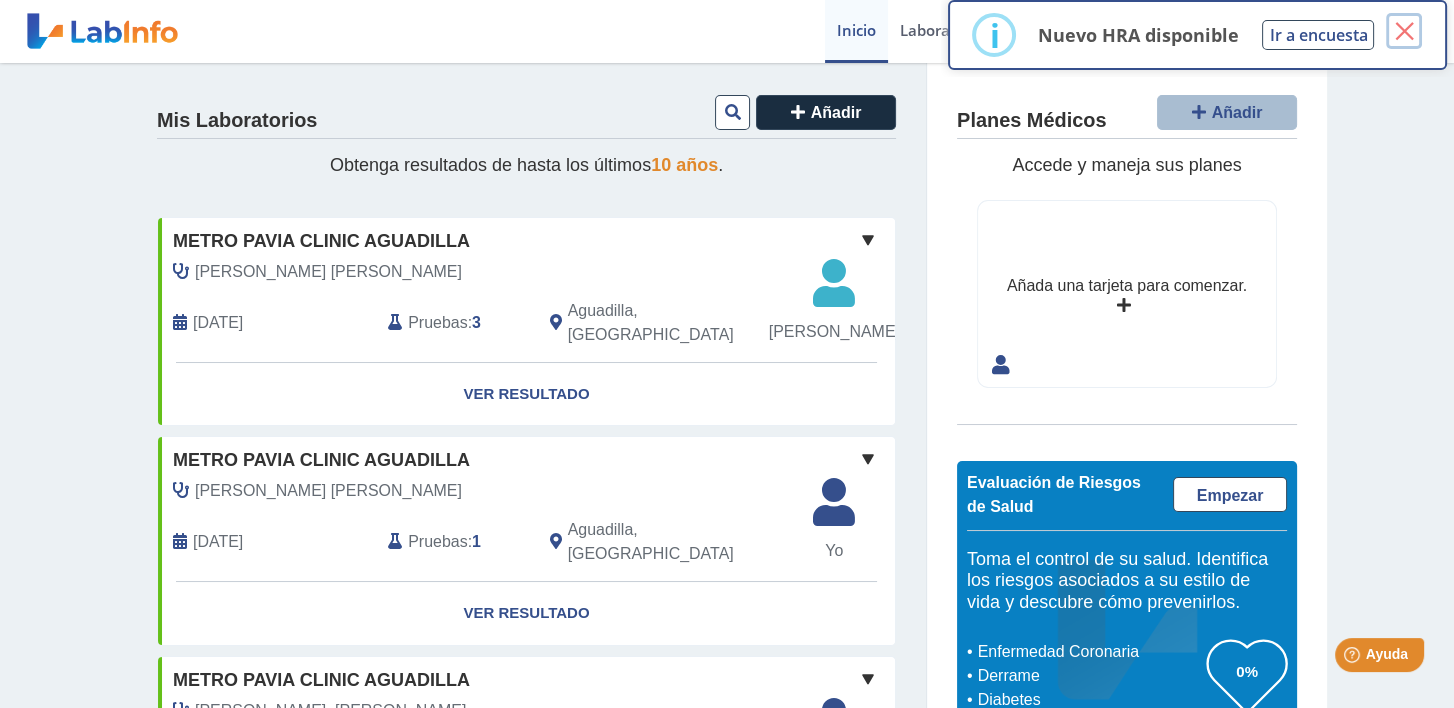 click on "×" at bounding box center [1404, 31] 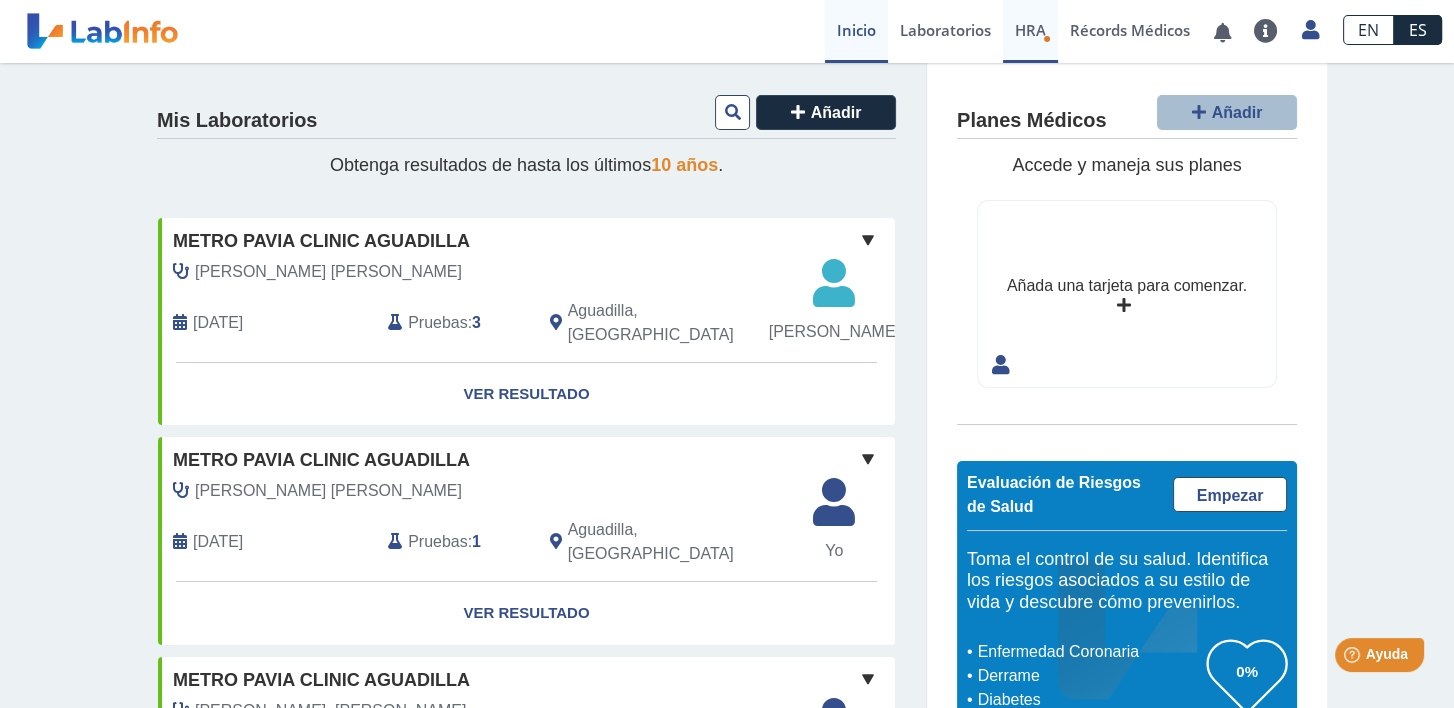click on "HRA" at bounding box center (1030, 30) 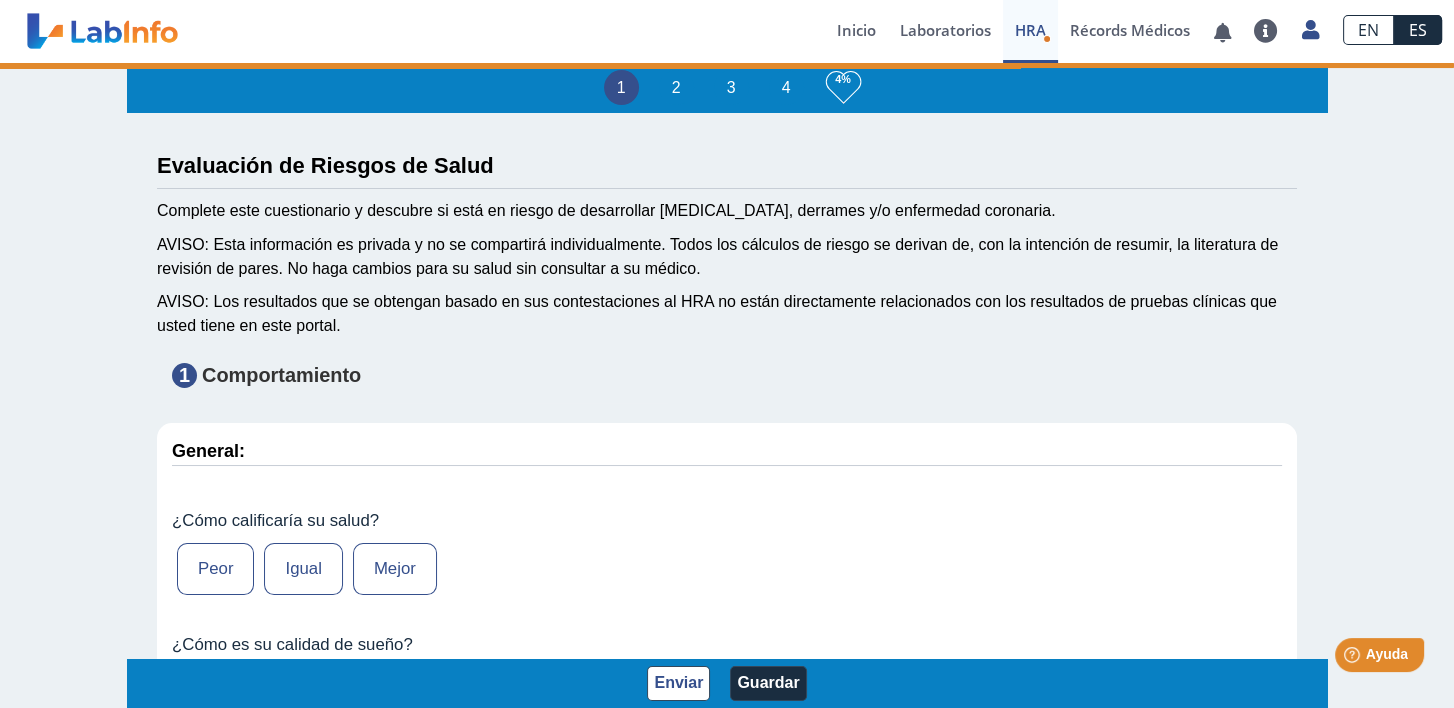 type on "[PERSON_NAME]" 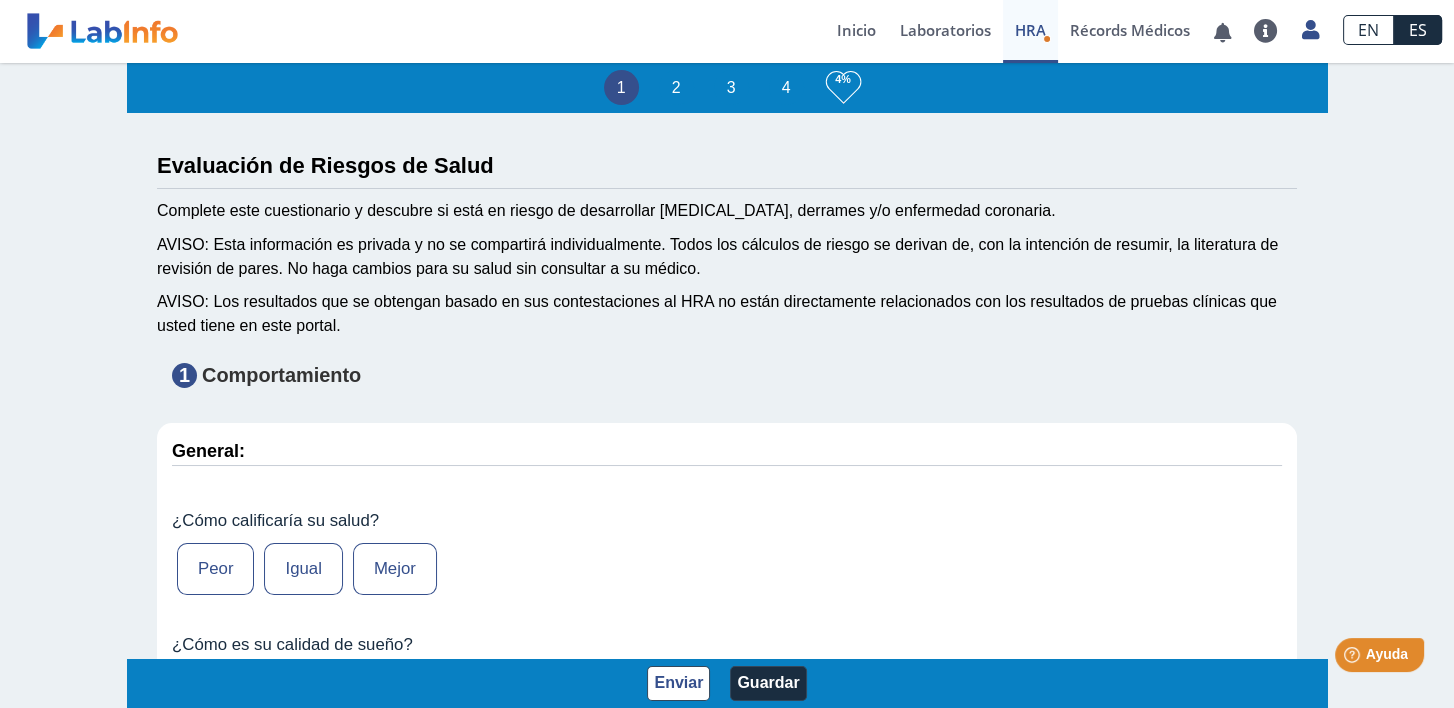 click on "Igual" at bounding box center (303, 569) 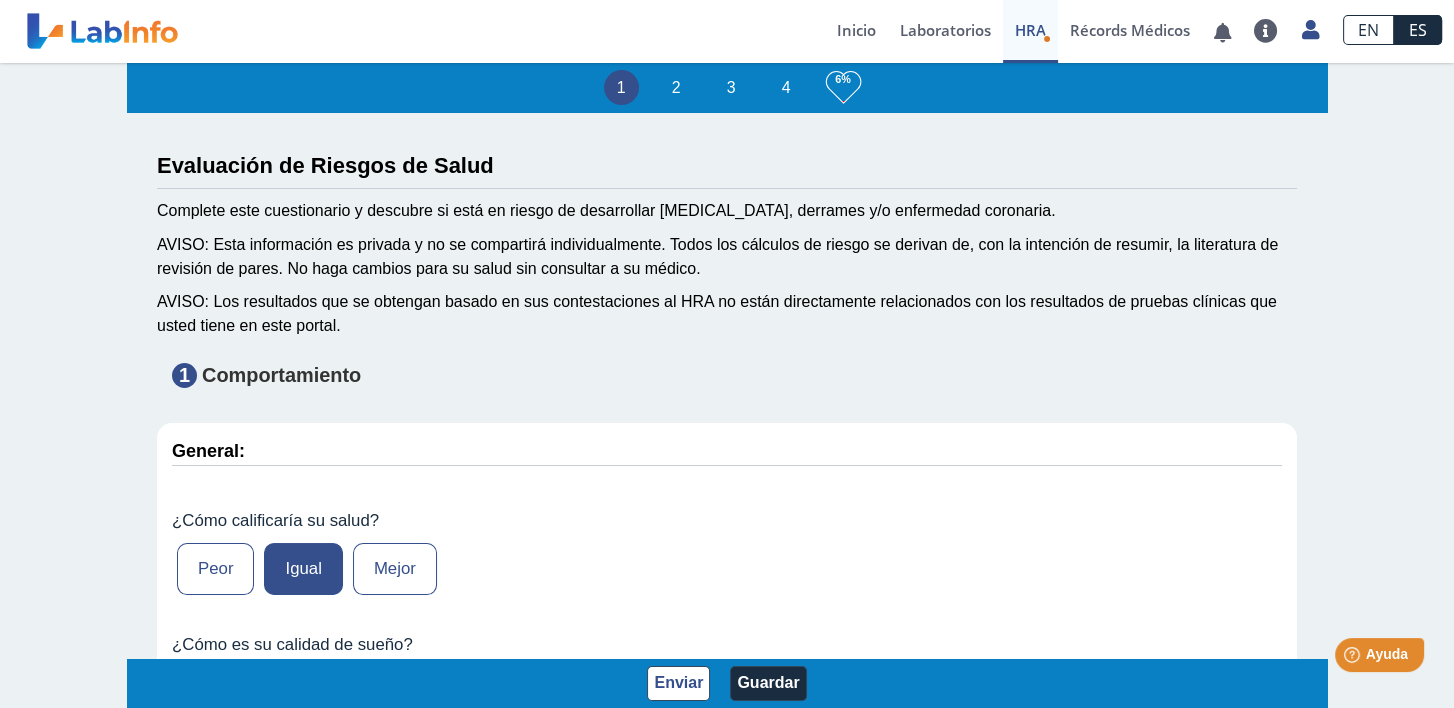 scroll, scrollTop: 3, scrollLeft: 0, axis: vertical 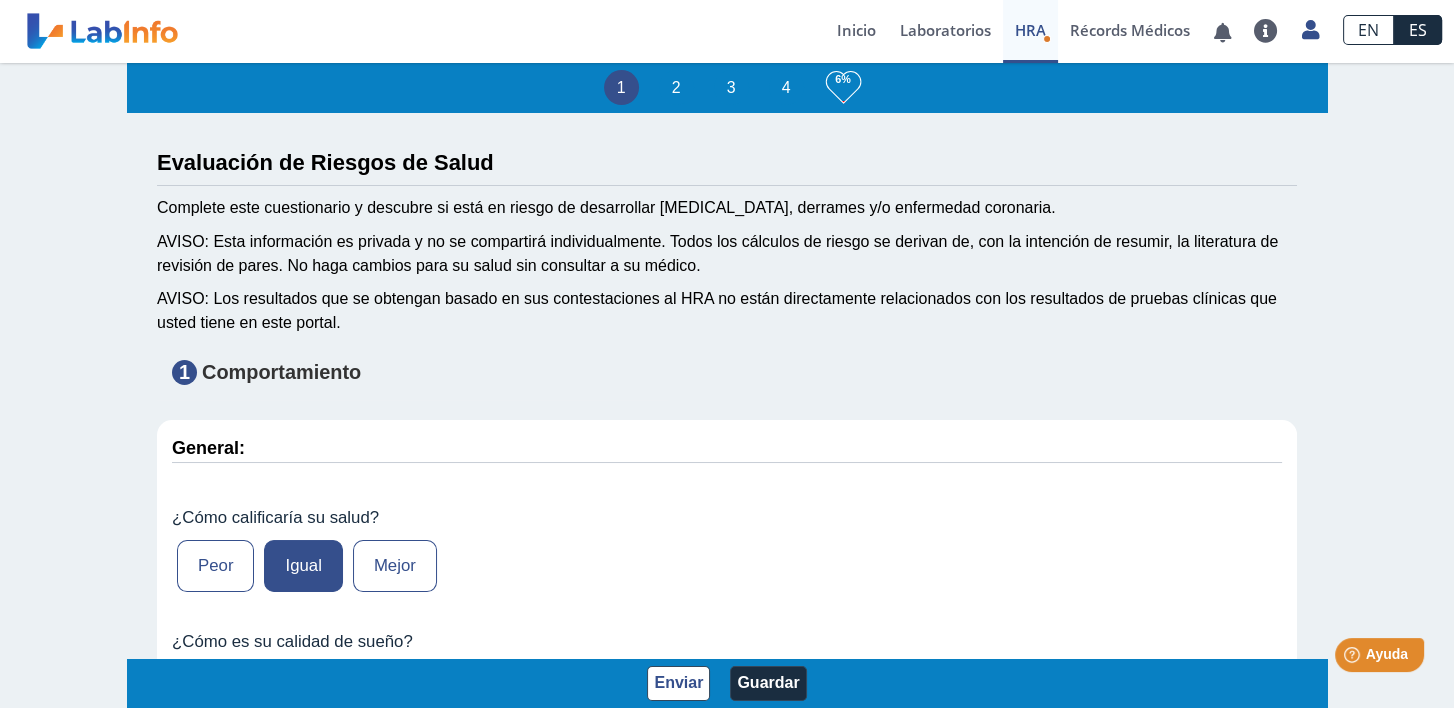 click on "HRA" at bounding box center (1030, 30) 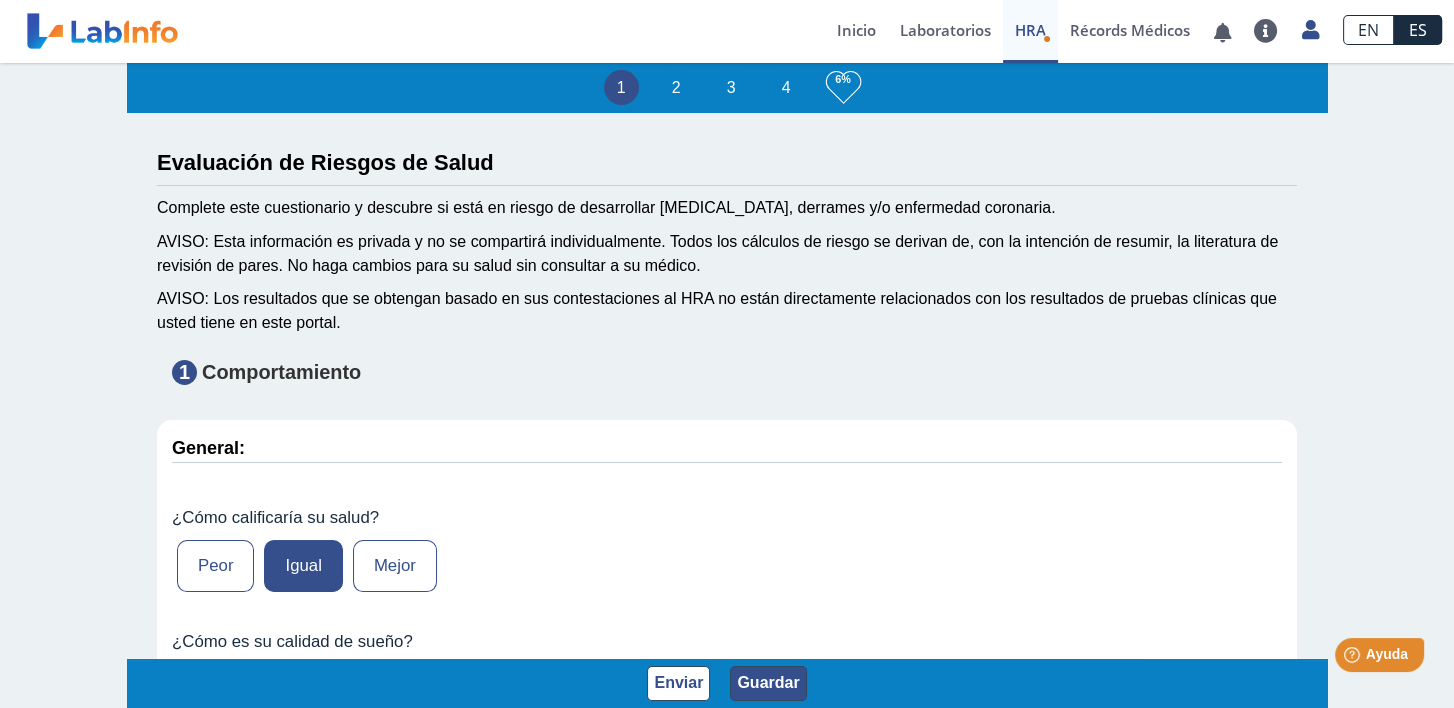 click on "Guardar" 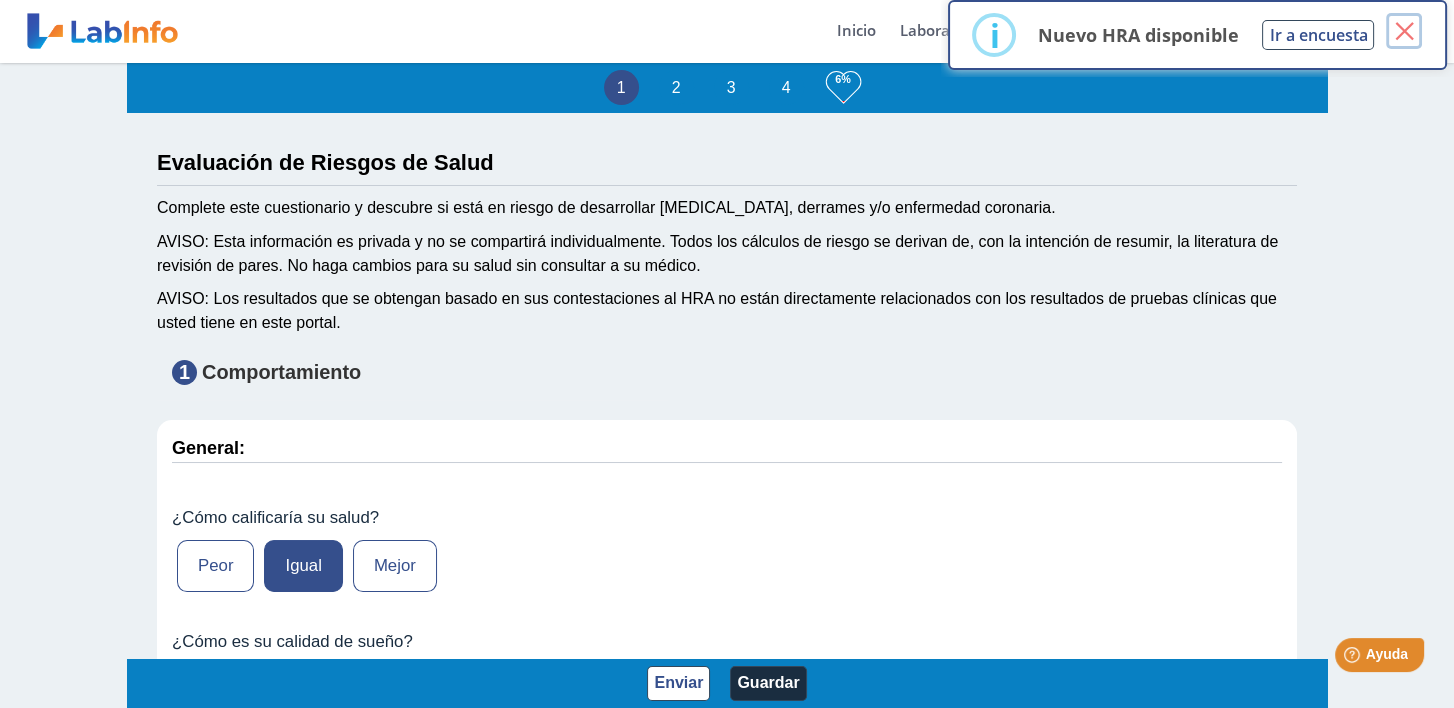 click on "×" at bounding box center (1404, 31) 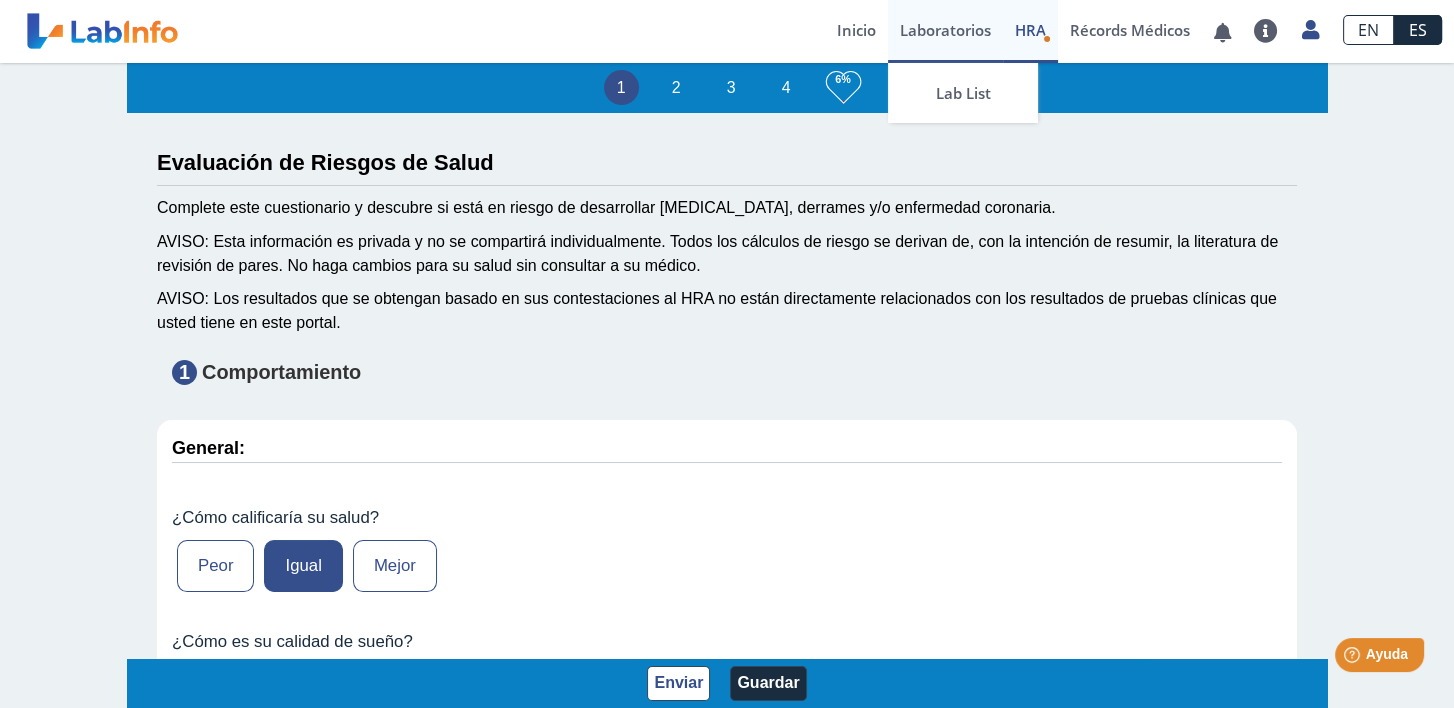 click on "Laboratorios" at bounding box center [945, 31] 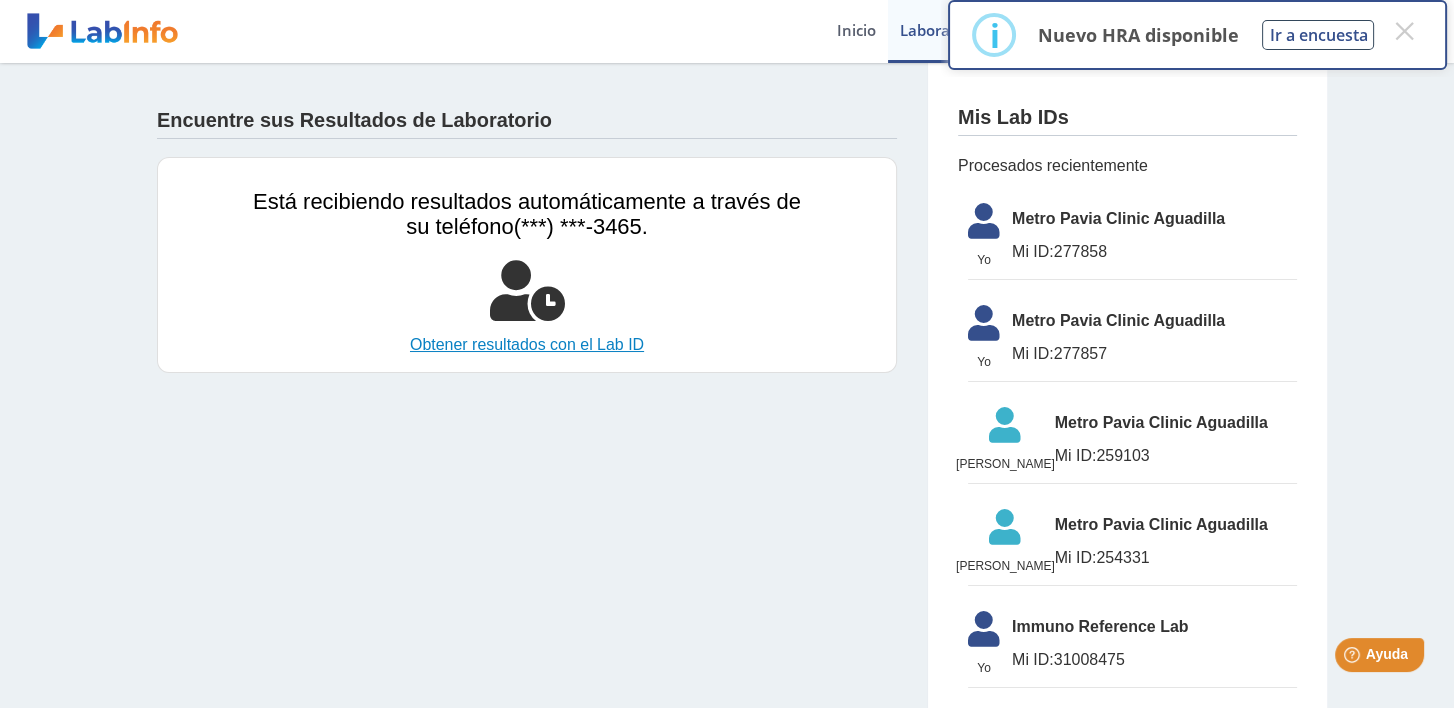 click on "Obtener resultados con el Lab ID" 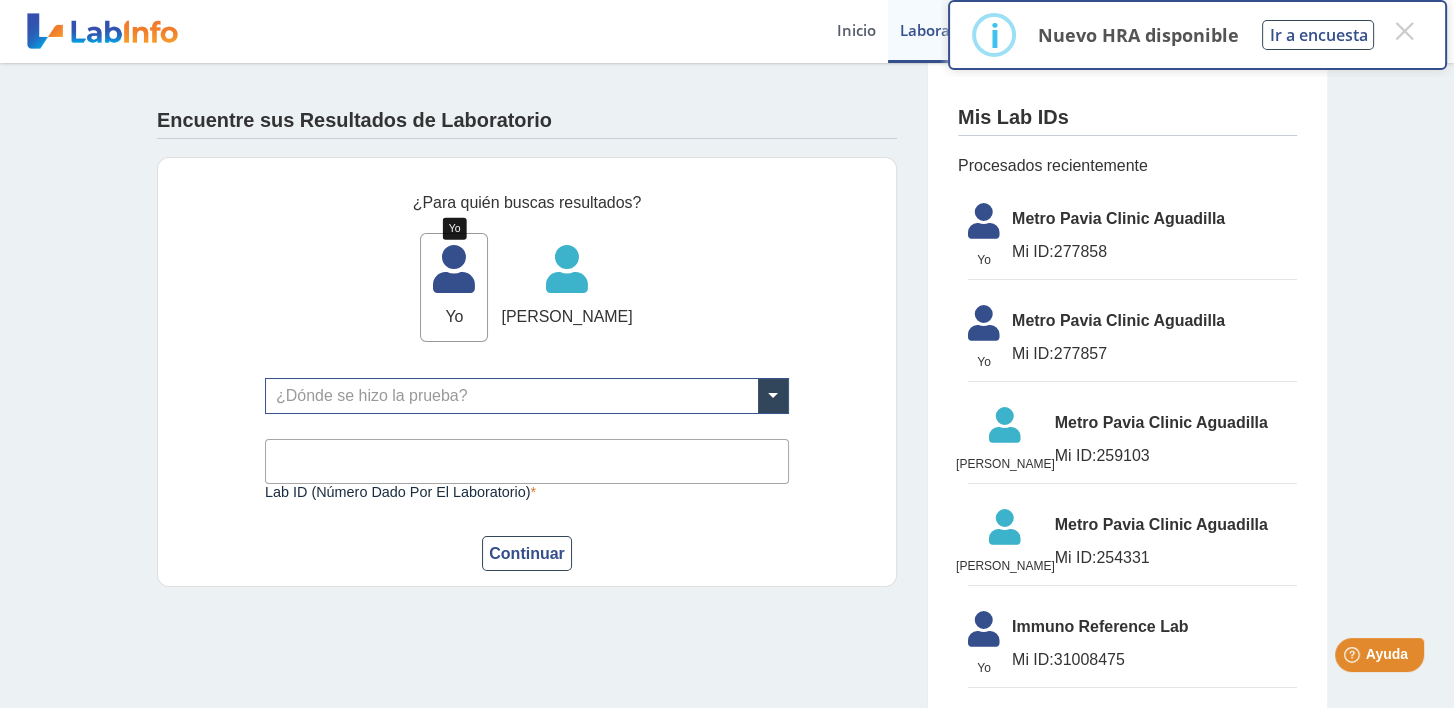 click 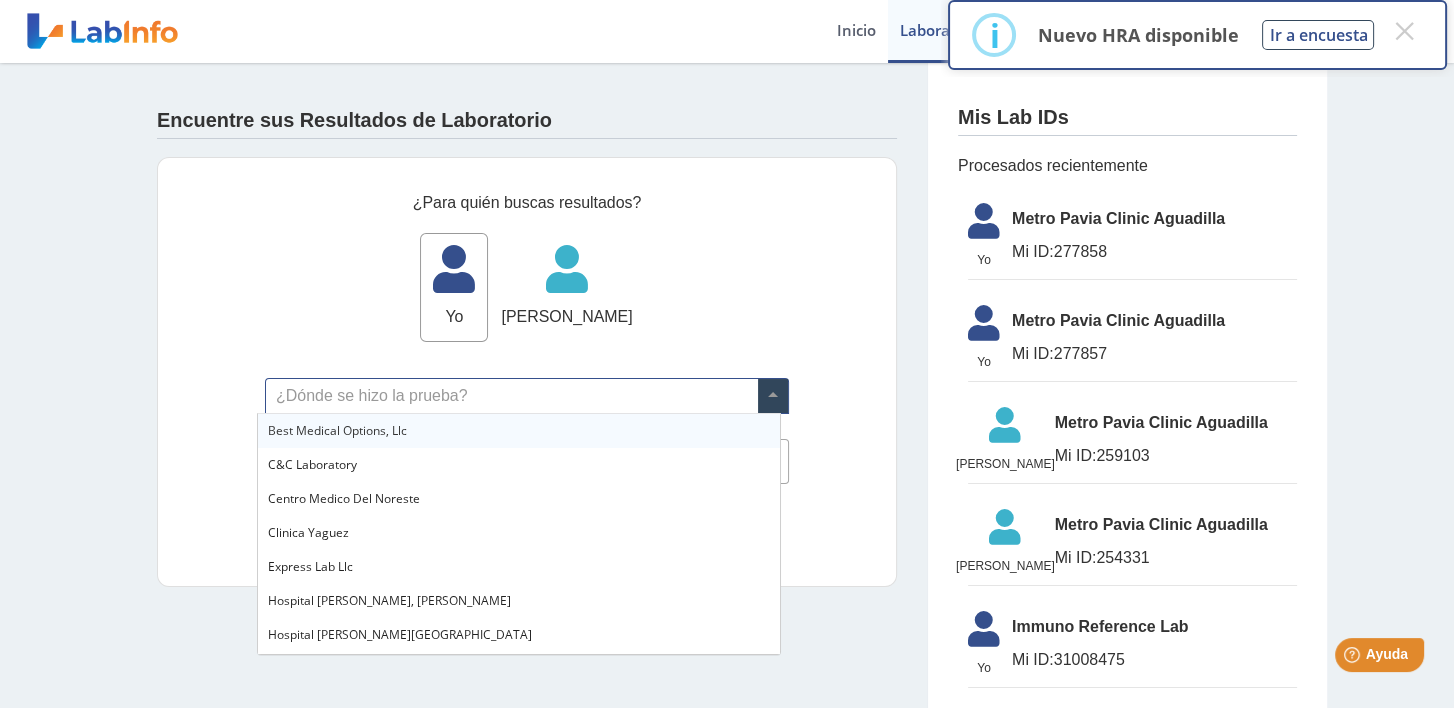 click at bounding box center (527, 396) 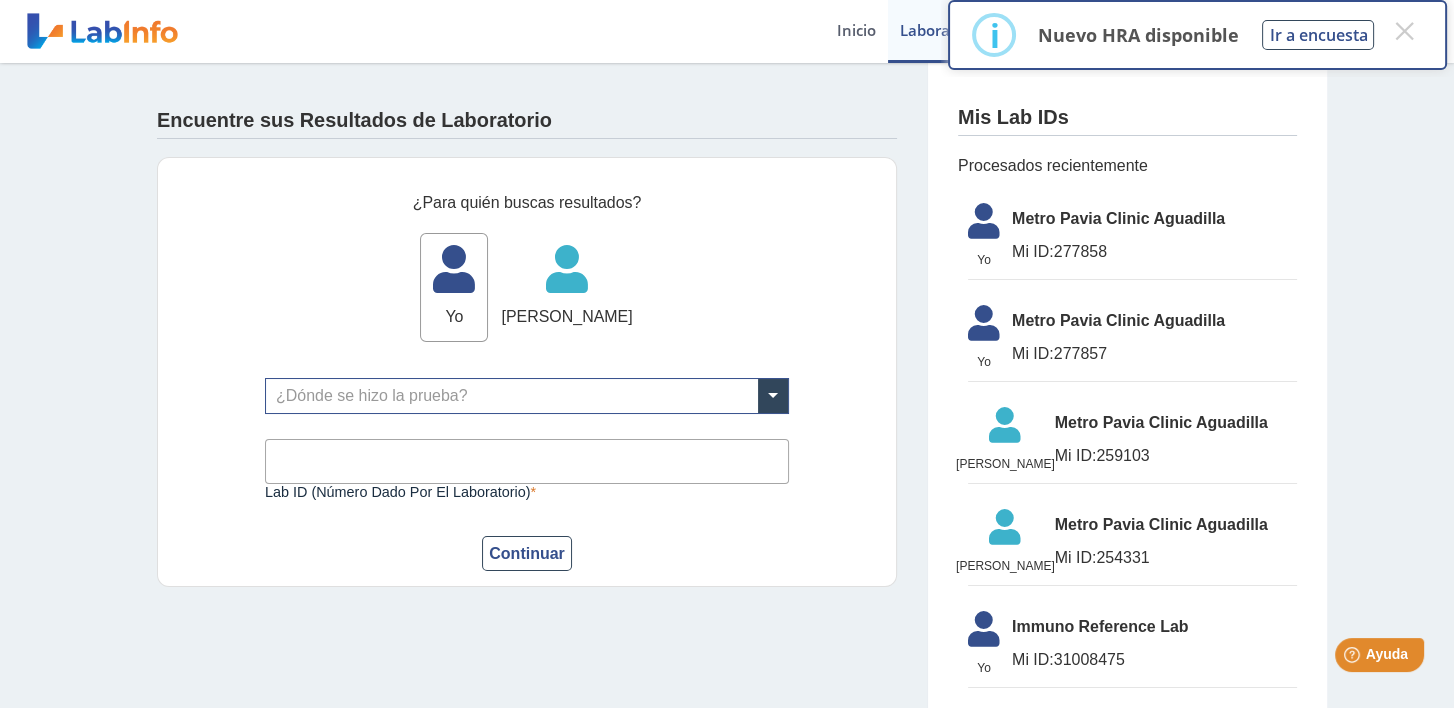 click on "Encuentre sus Resultados de Laboratorio" 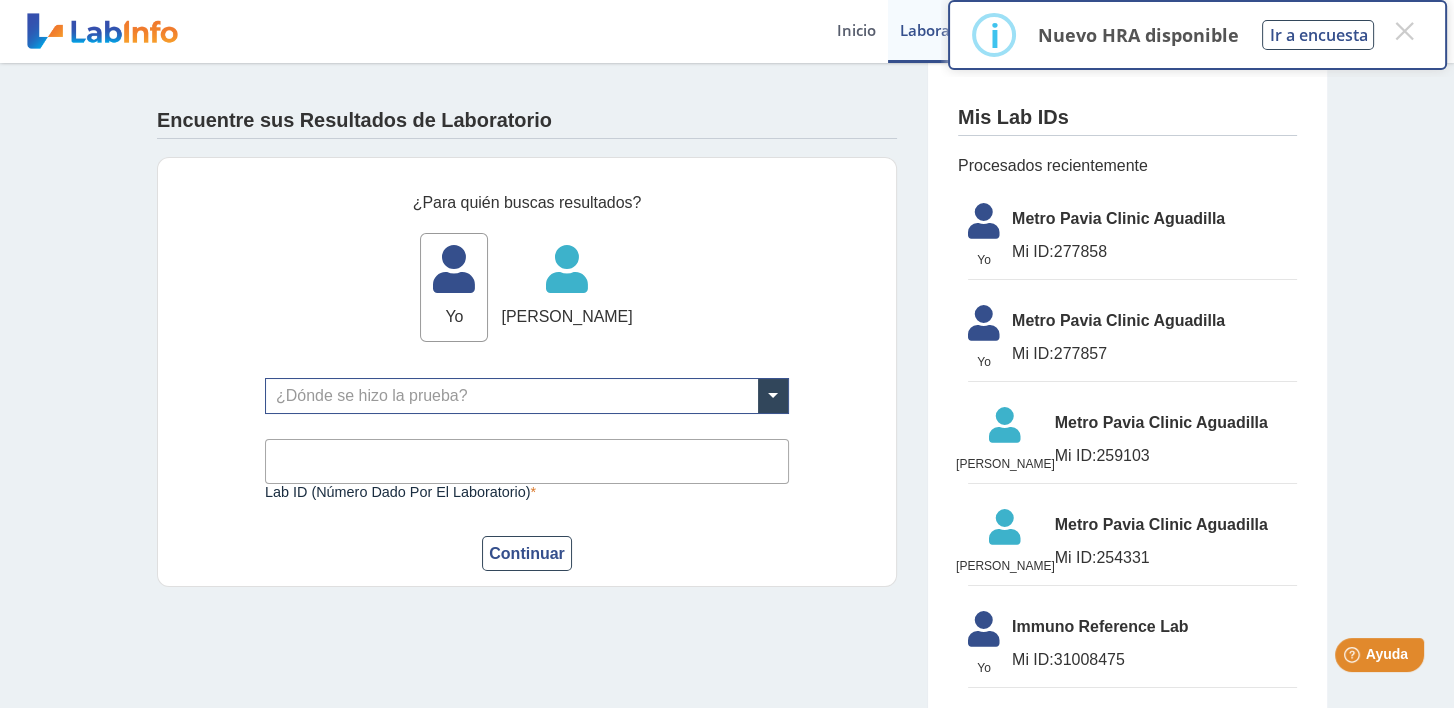 scroll, scrollTop: 0, scrollLeft: 0, axis: both 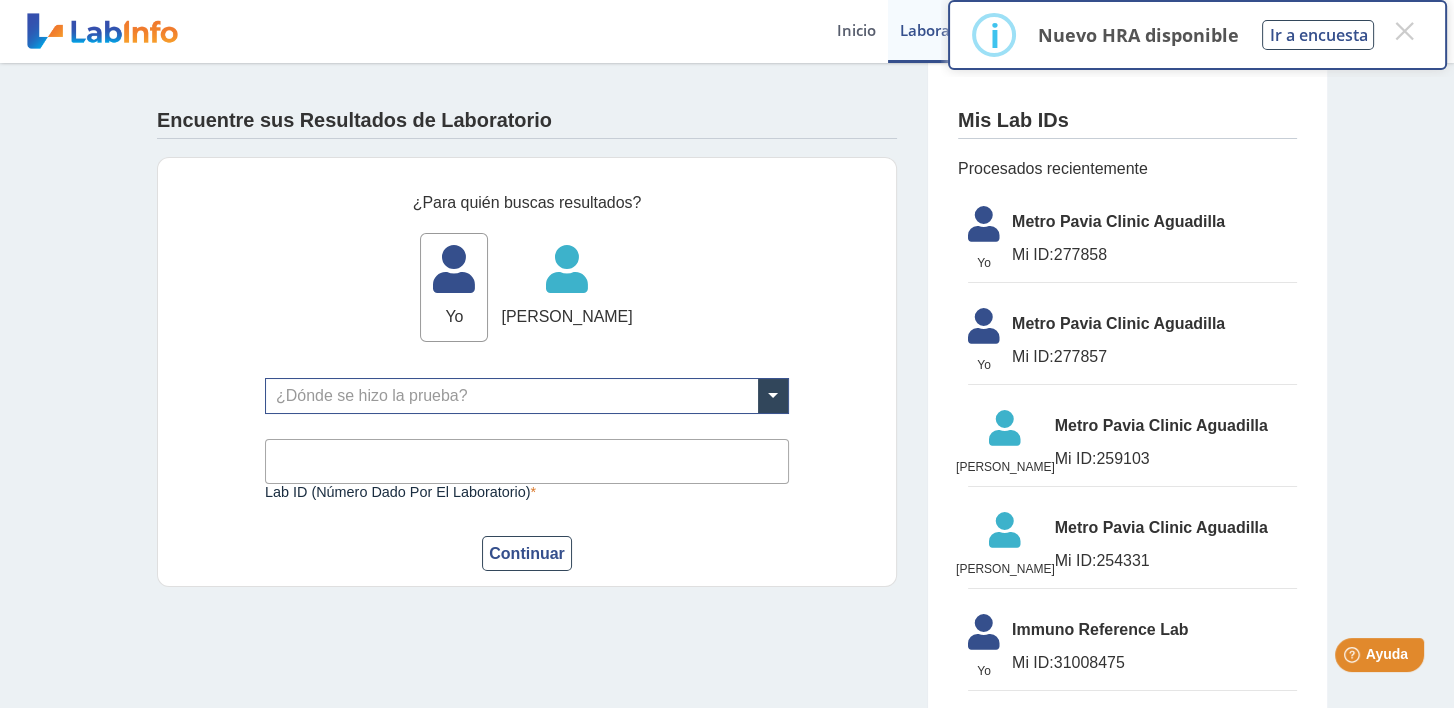 click on "Mi ID:" 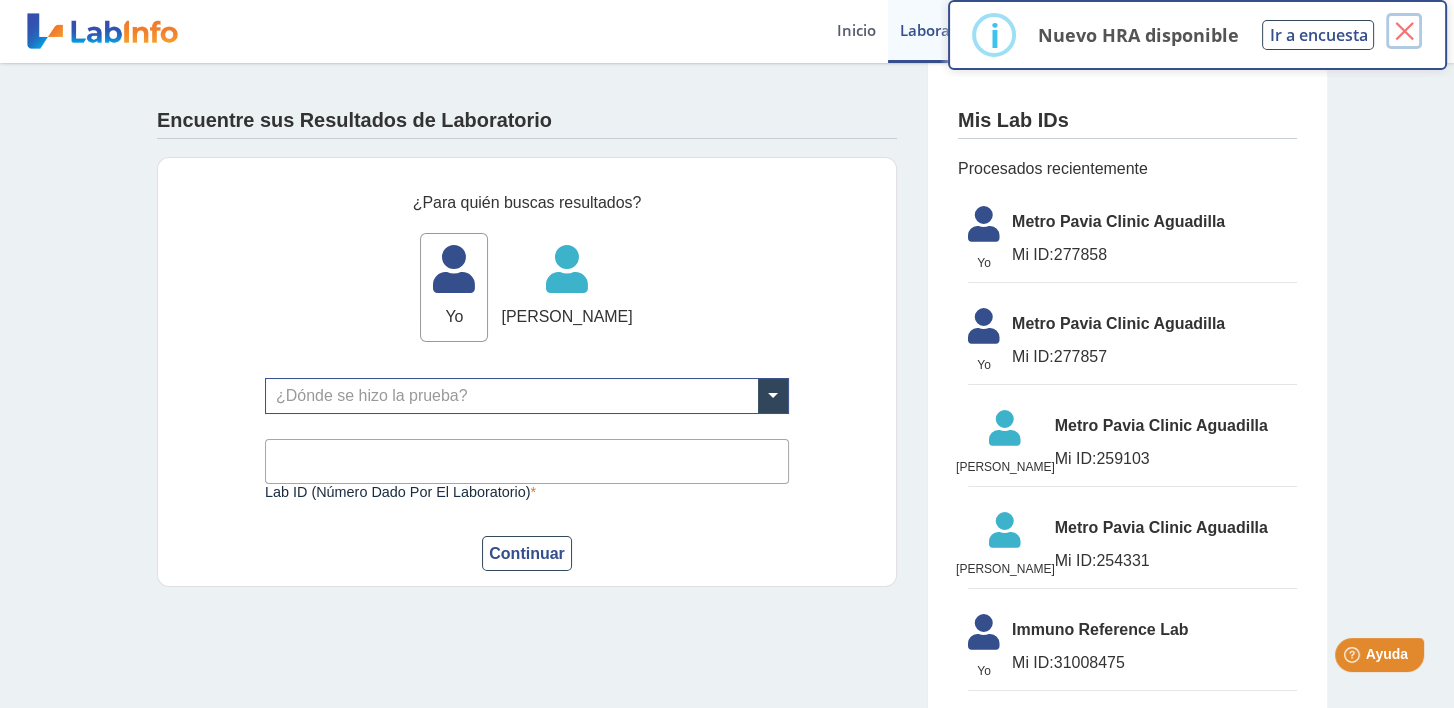 click on "×" at bounding box center (1404, 31) 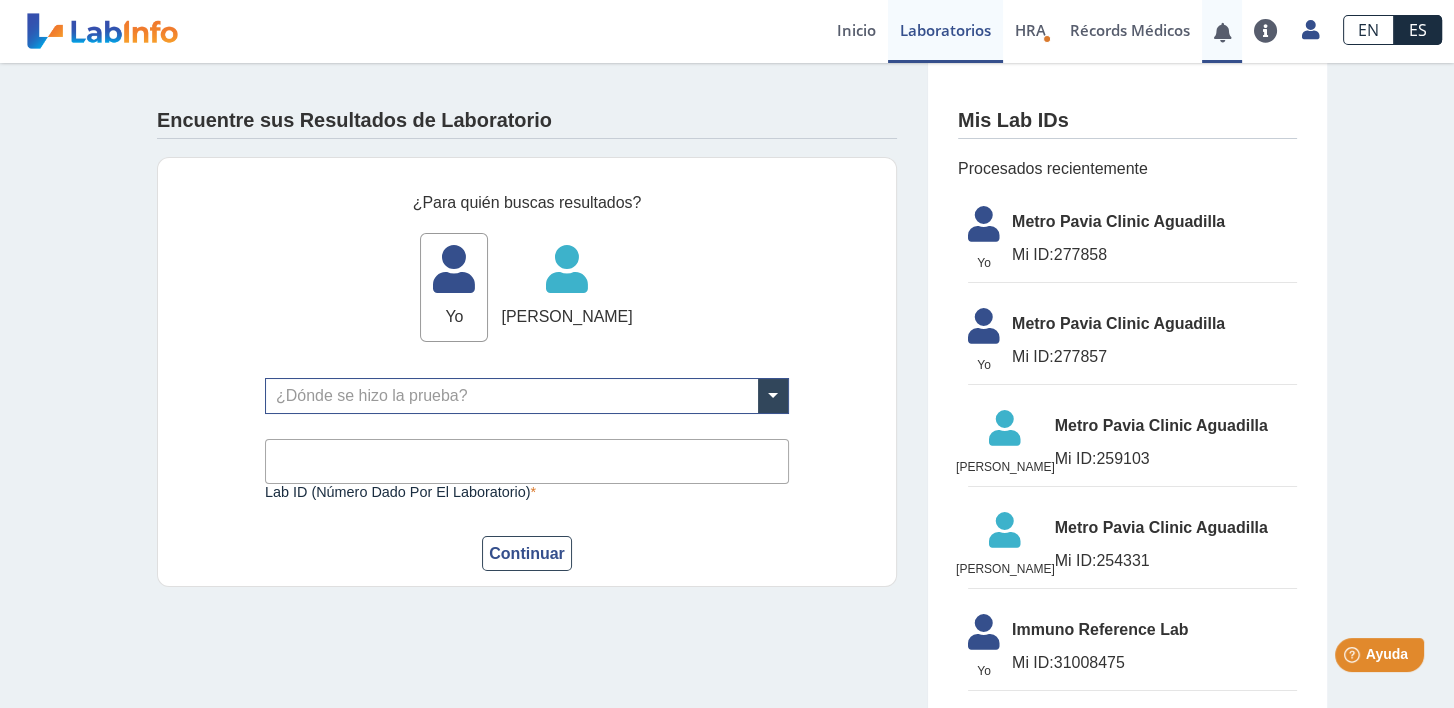 click at bounding box center (1222, 32) 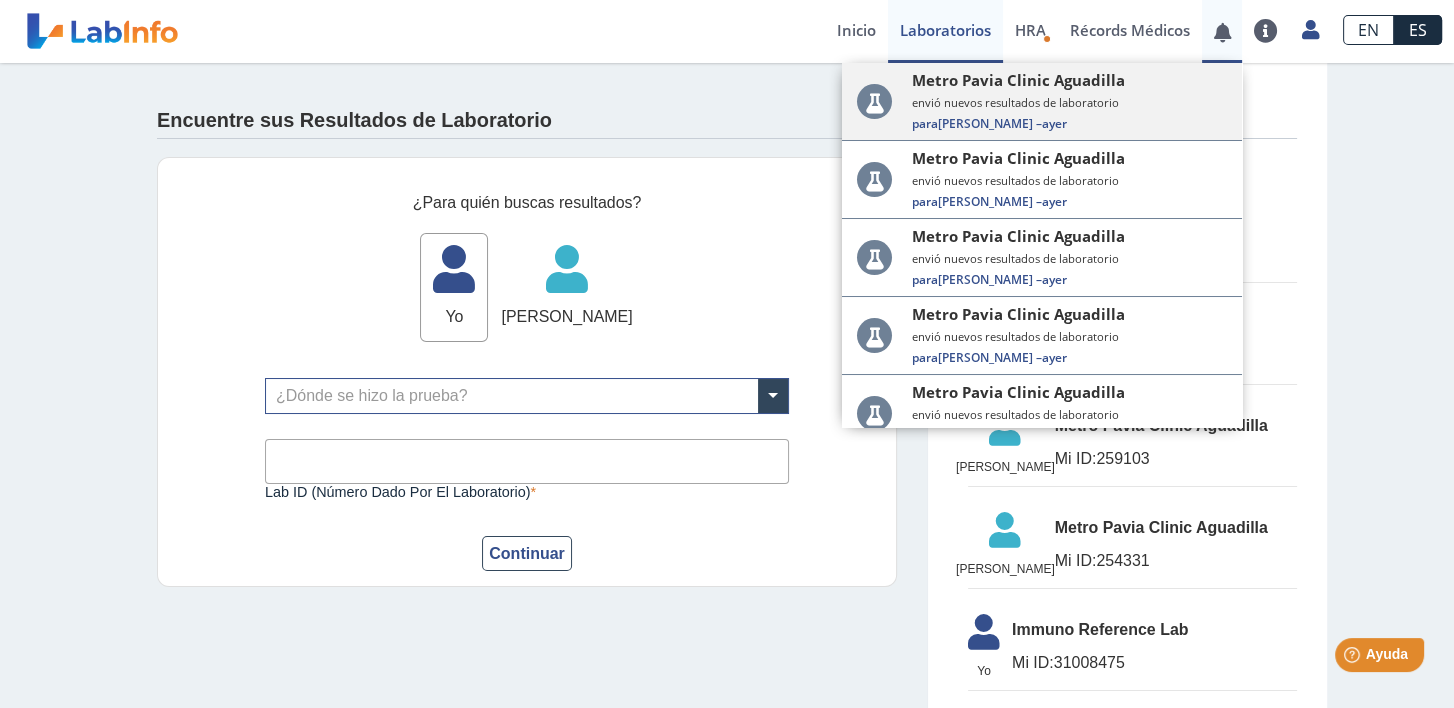 click on "ayer" at bounding box center (1054, 123) 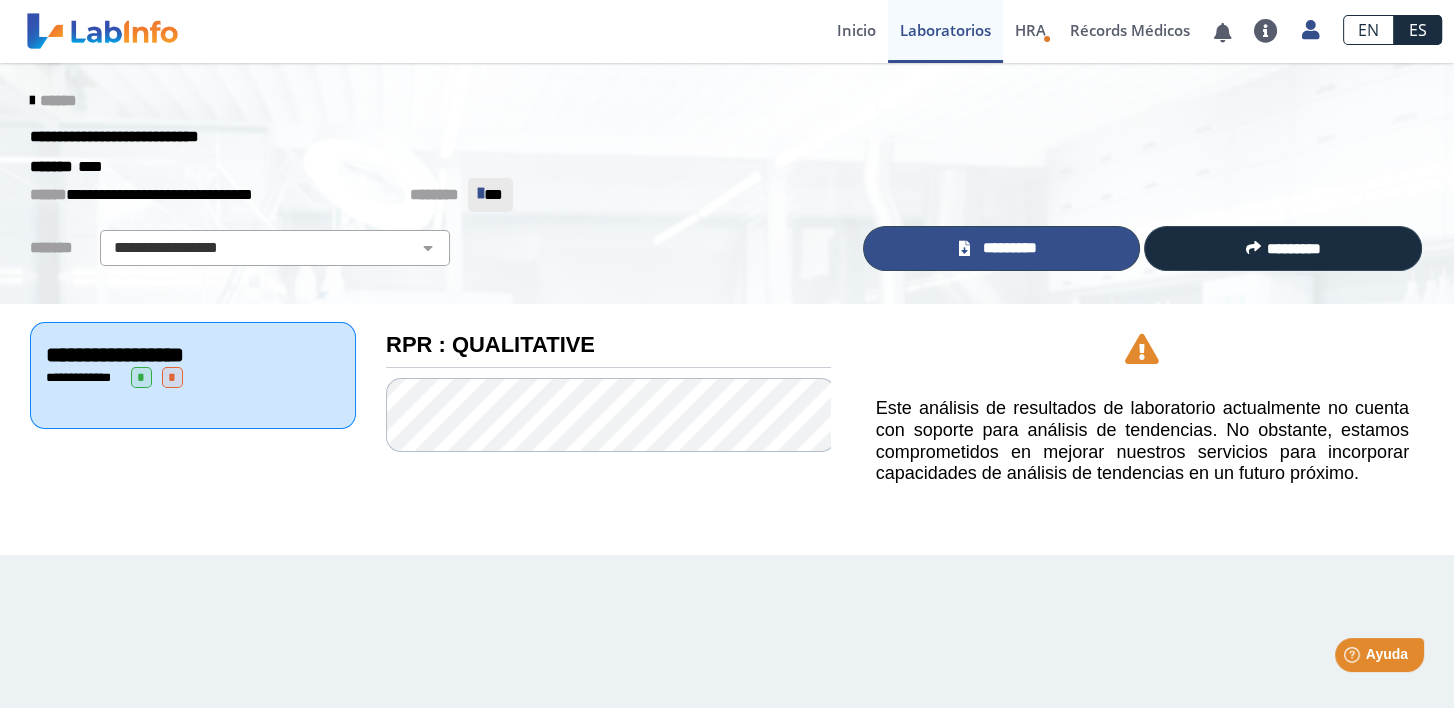 click on "*********" 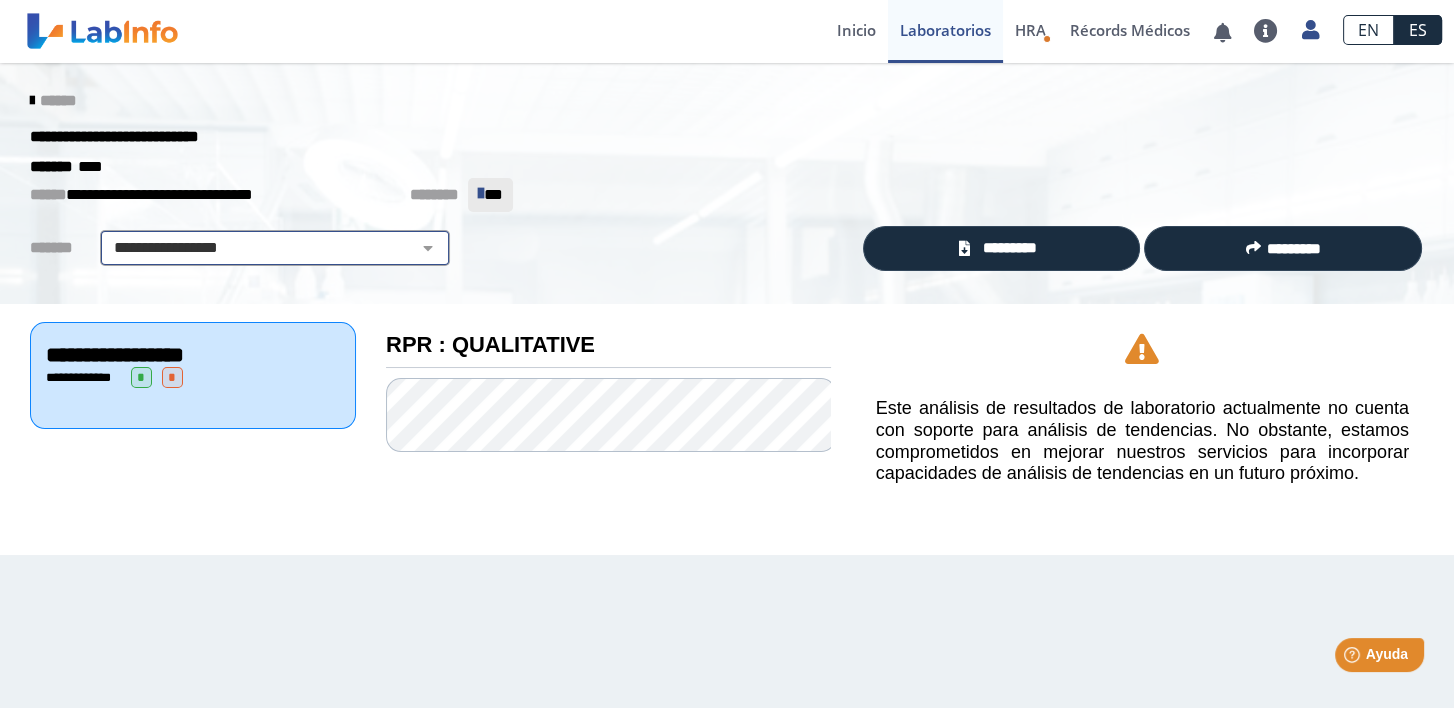 click on "**********" 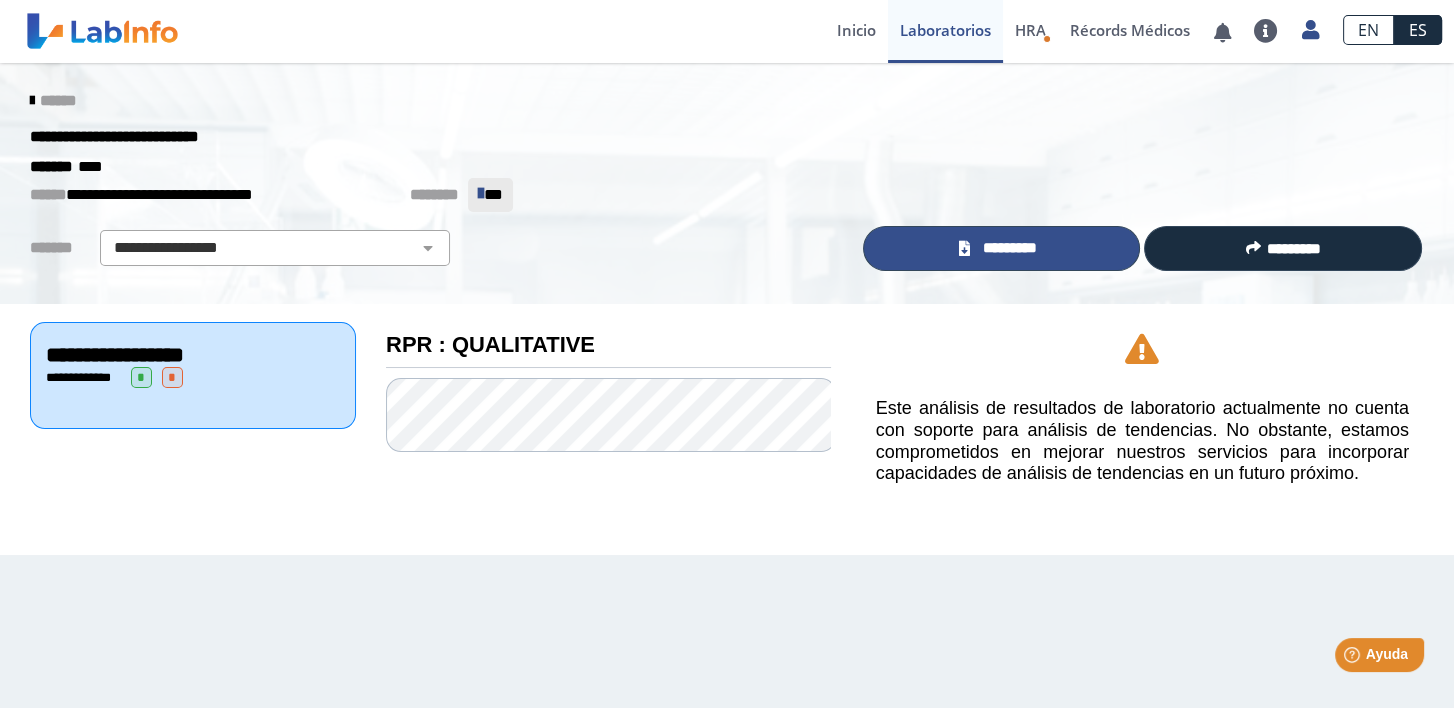 click on "*********" 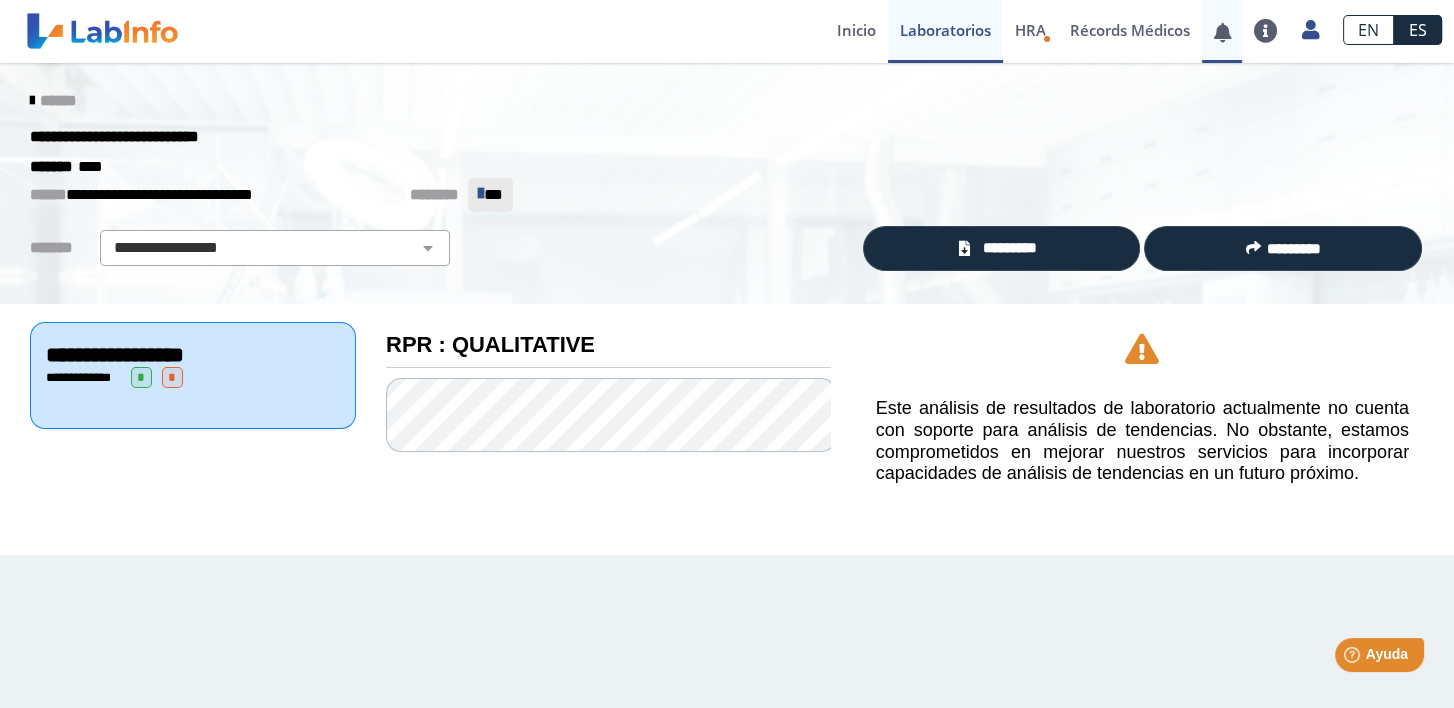 click at bounding box center [1222, 32] 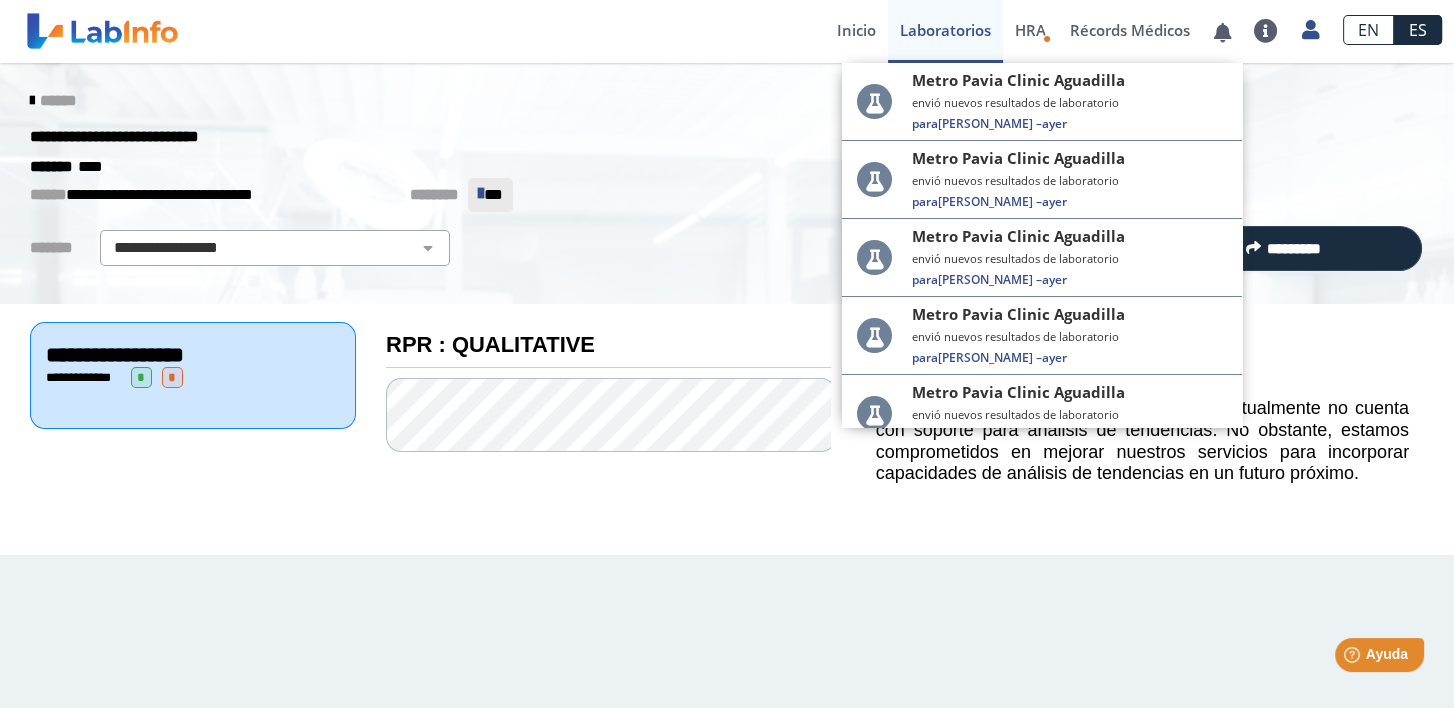 click on "******" 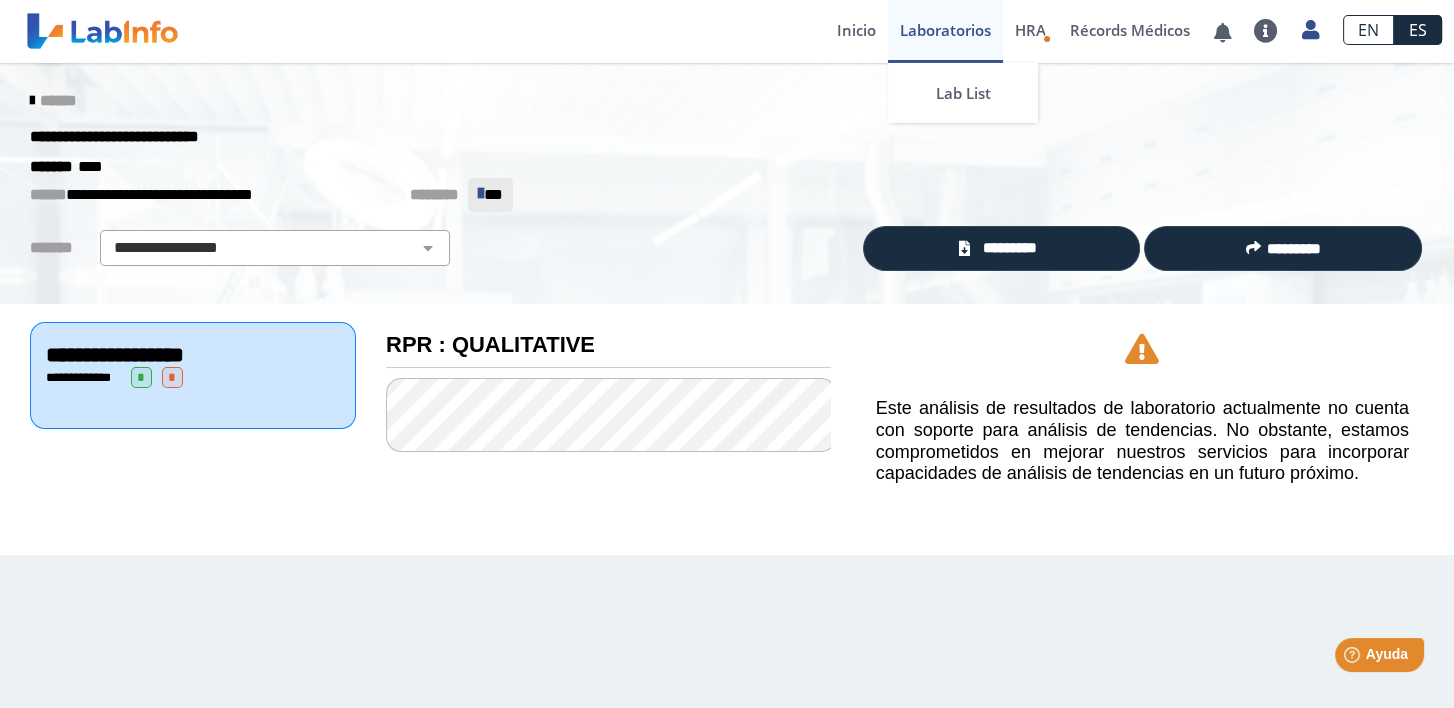 click on "Laboratorios" at bounding box center (945, 31) 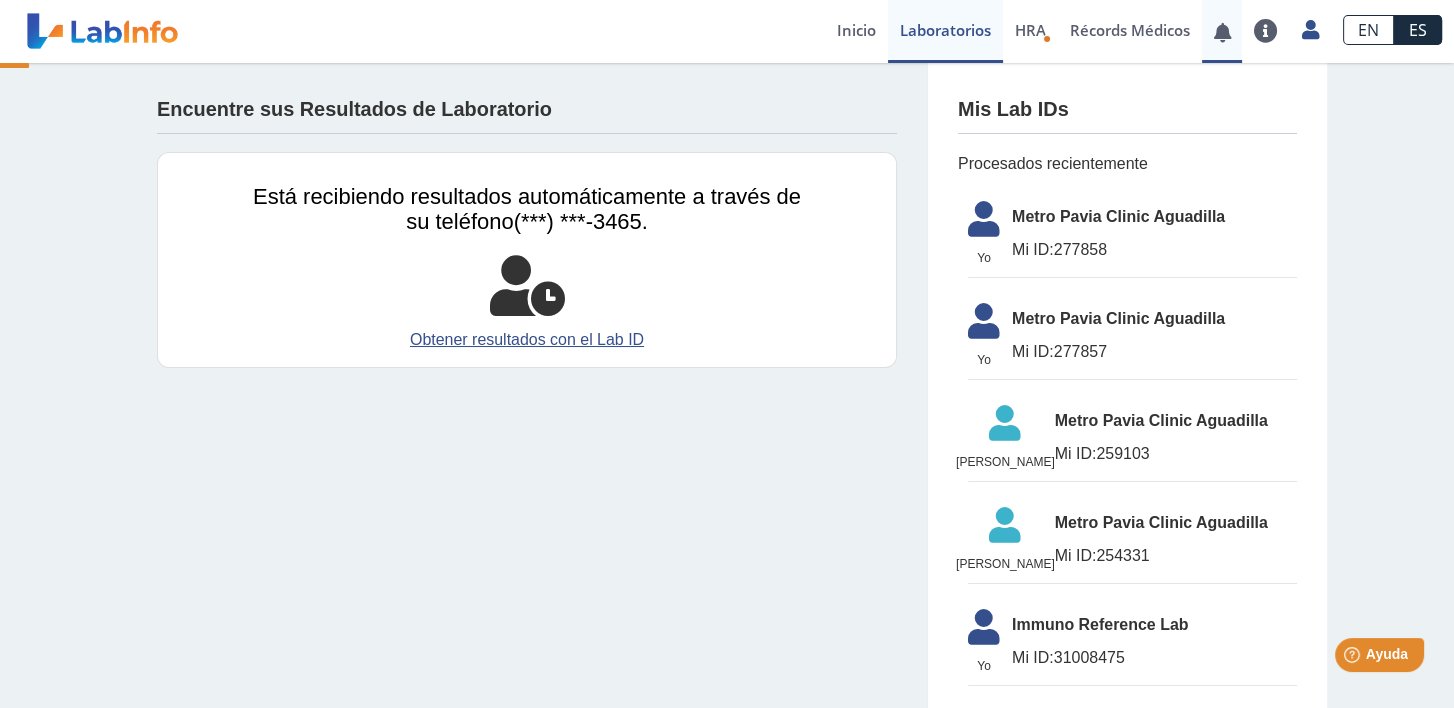 click at bounding box center (1222, 32) 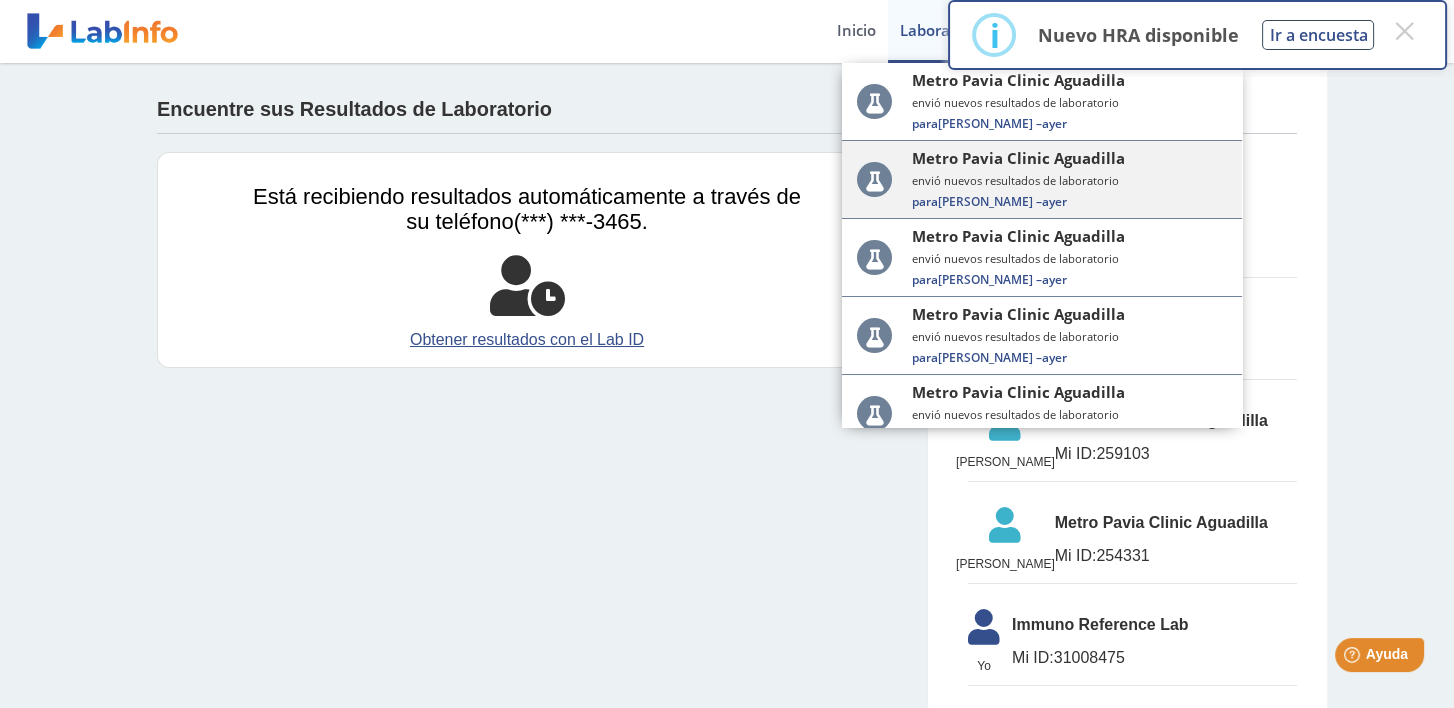 click on "ayer" at bounding box center [1054, 201] 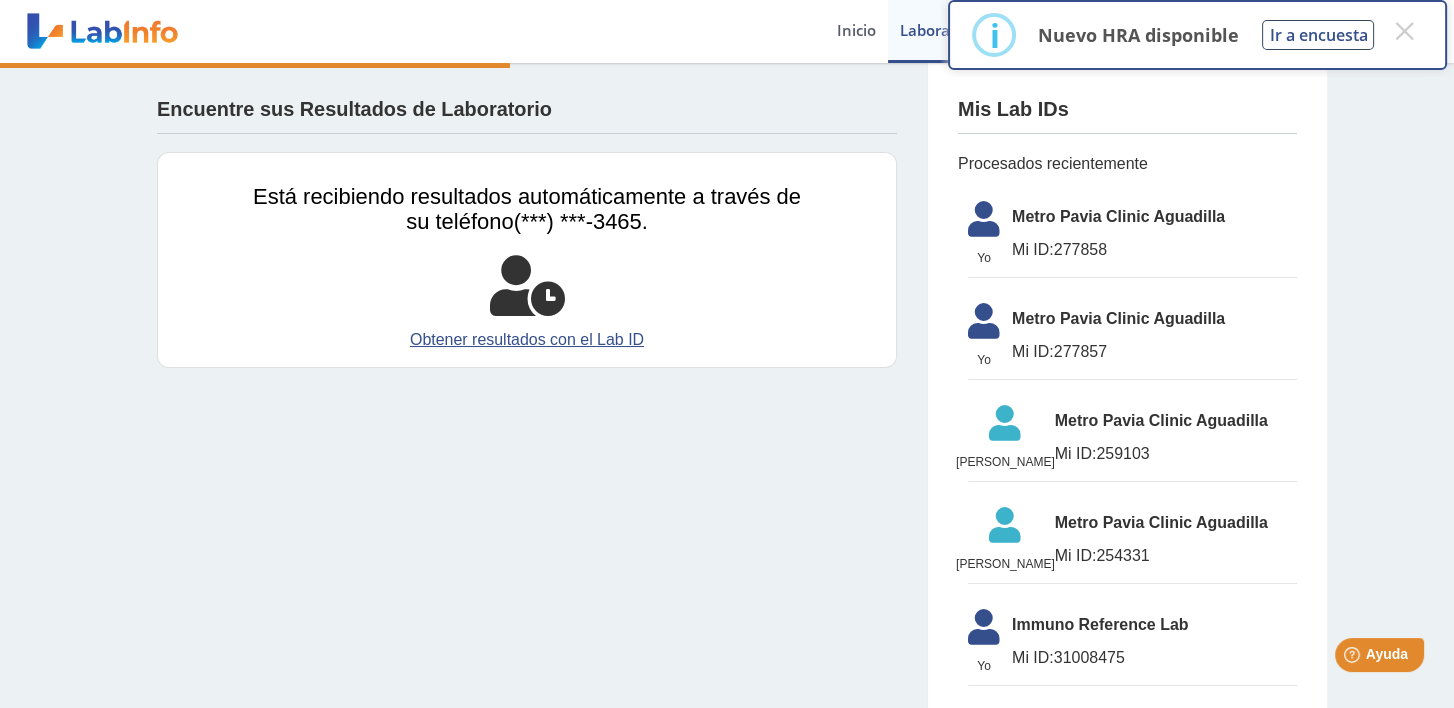 click on "Yo   Yo  Metro Pavia Clinic [GEOGRAPHIC_DATA] ID:  277858" 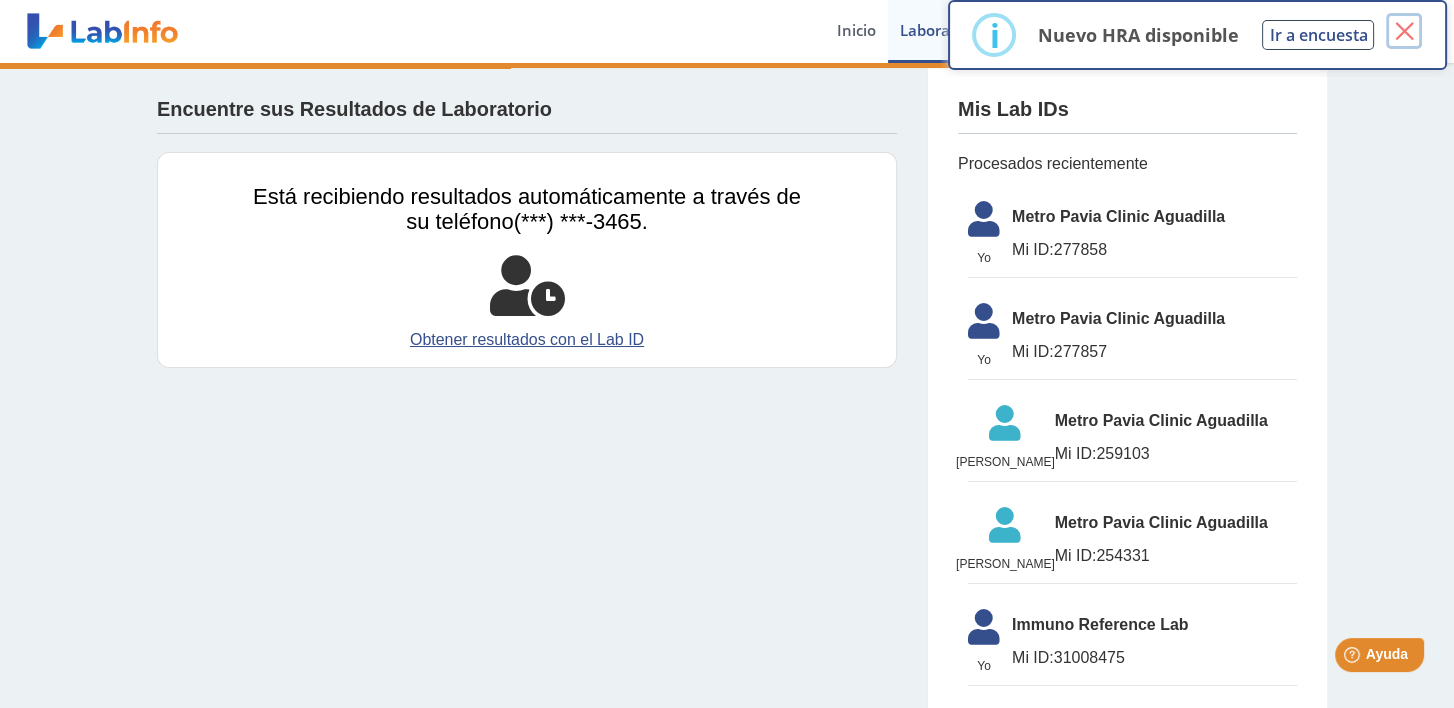 click on "×" at bounding box center [1404, 31] 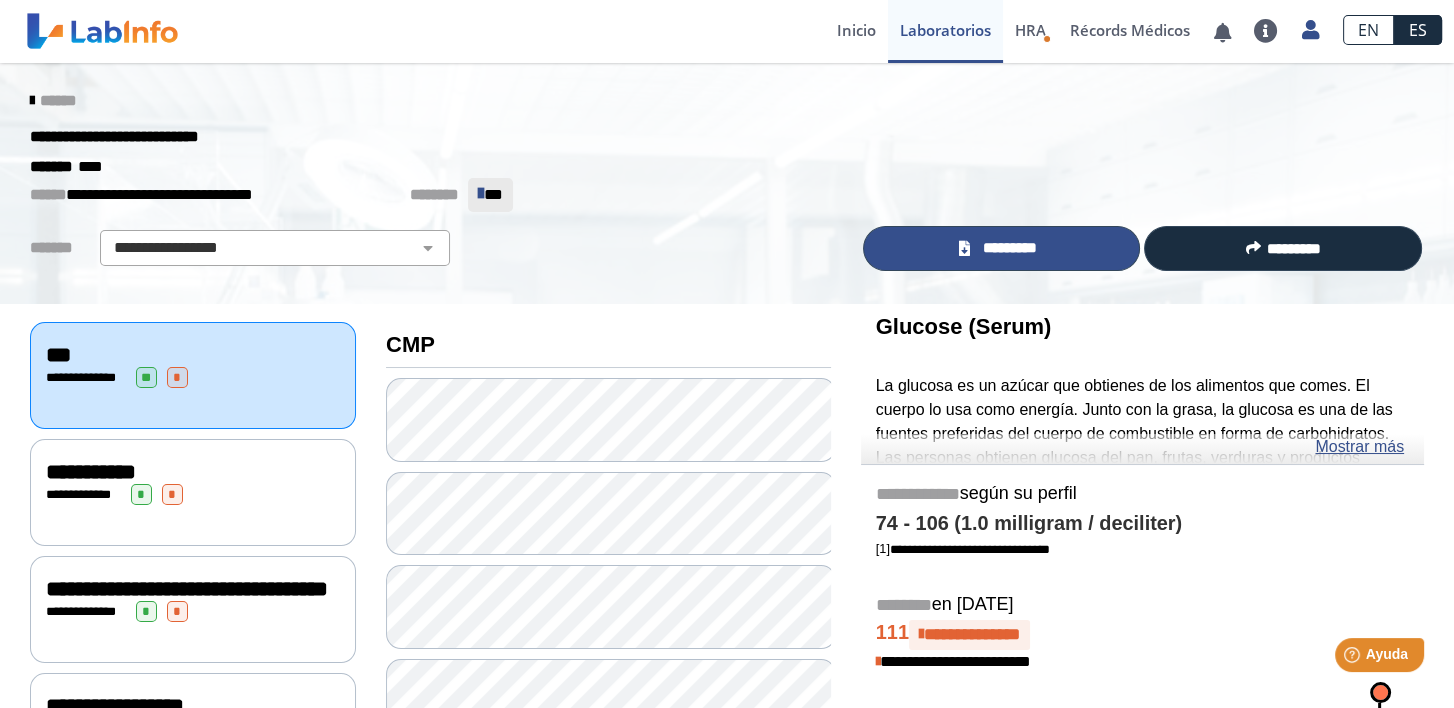 click on "*********" 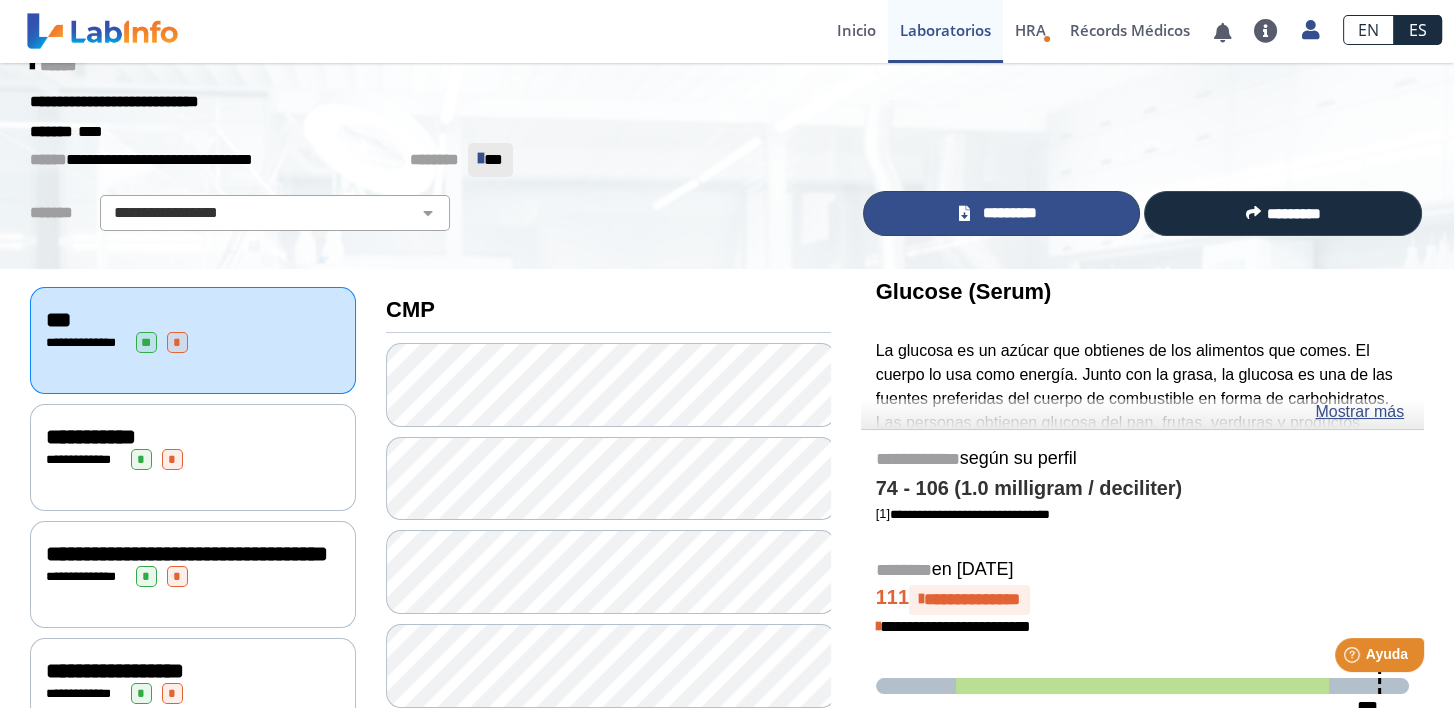 scroll, scrollTop: 0, scrollLeft: 0, axis: both 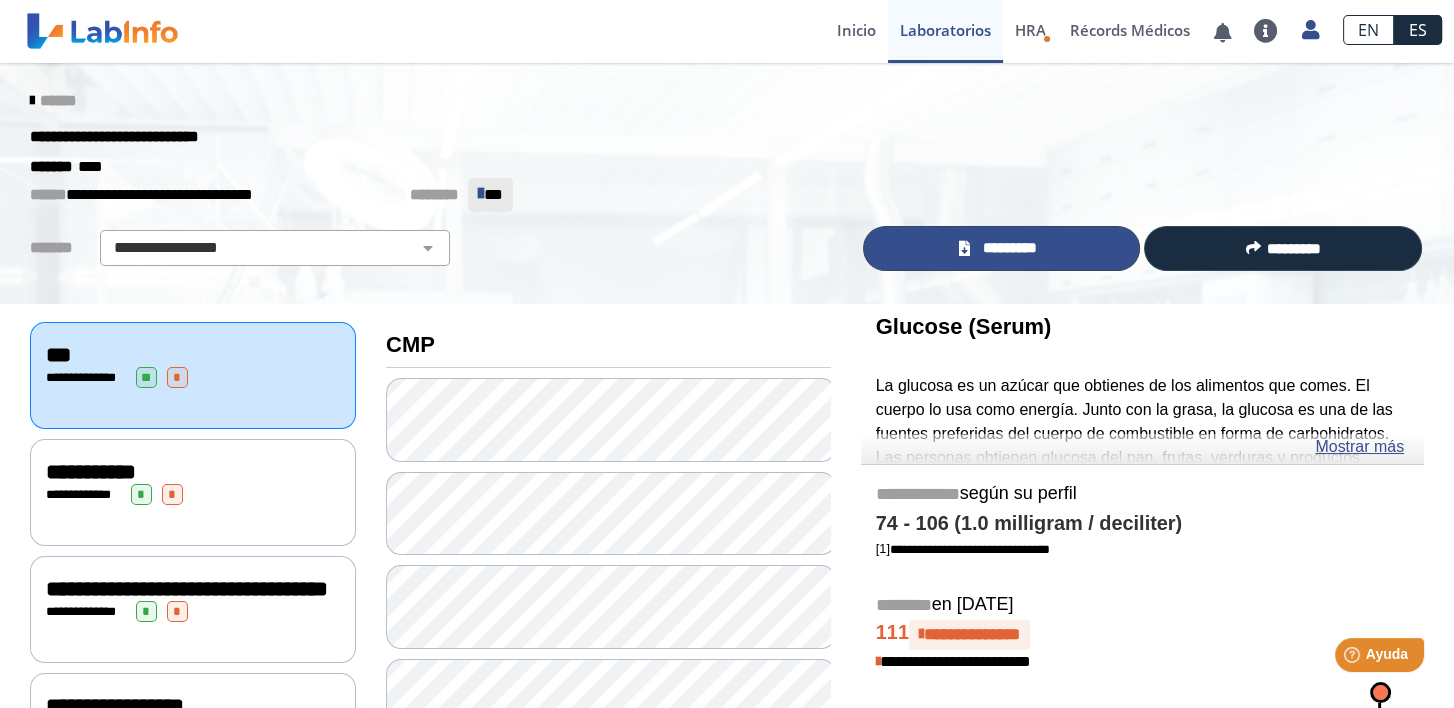 click on "*********" 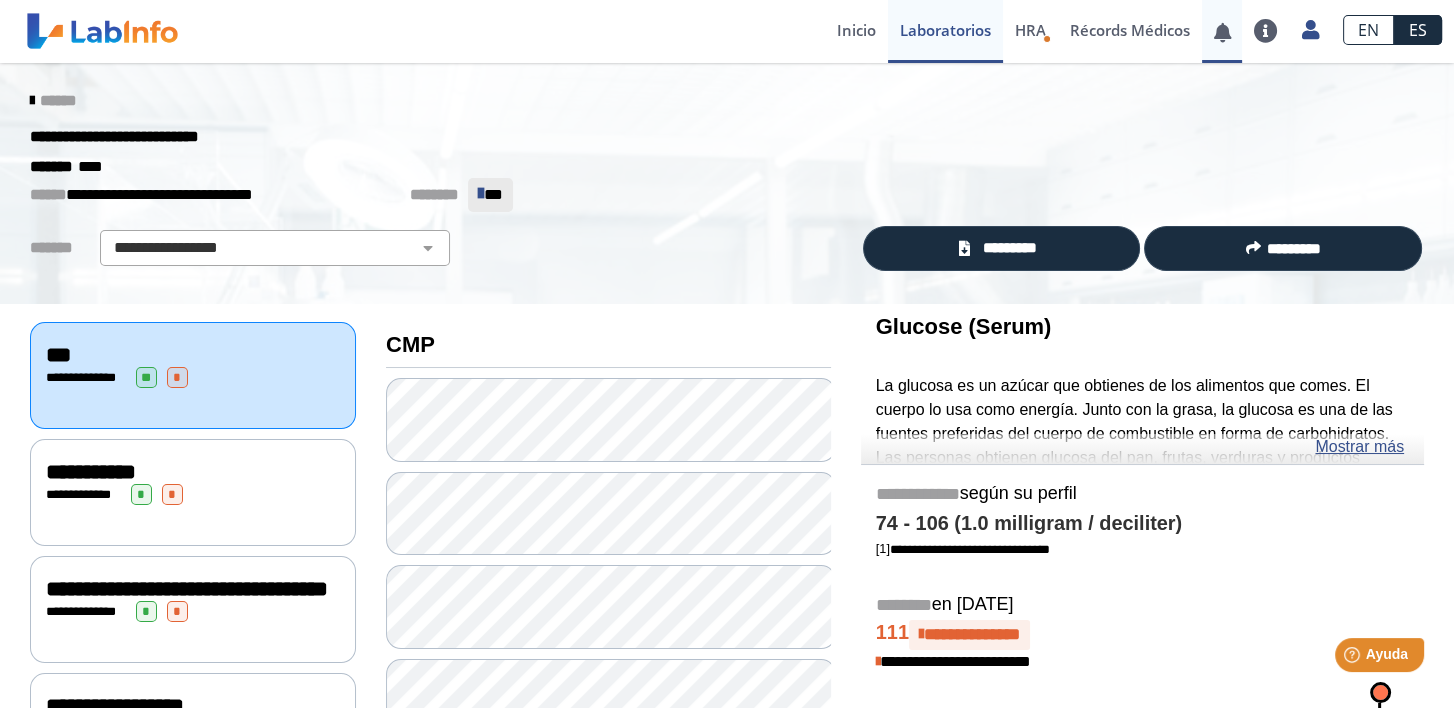 click at bounding box center (1222, 32) 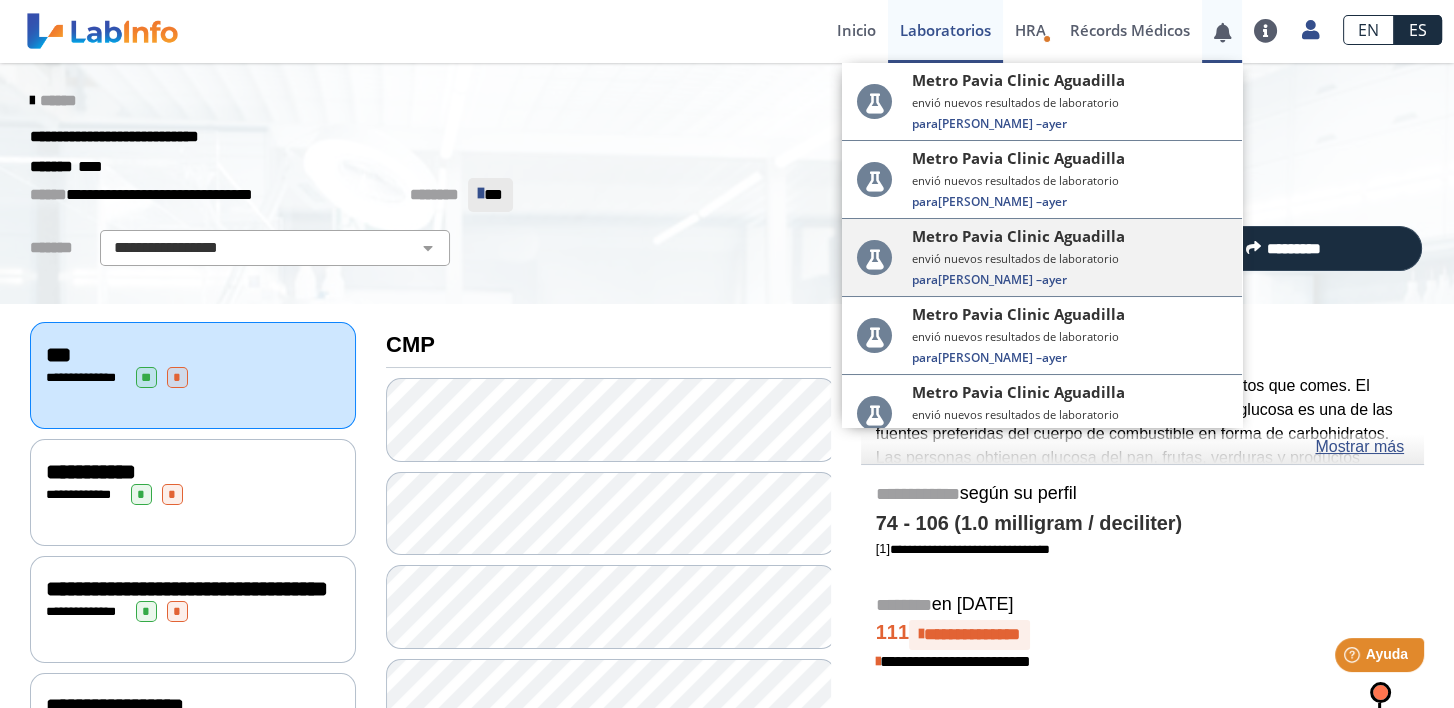 click on "ayer" at bounding box center (1054, 279) 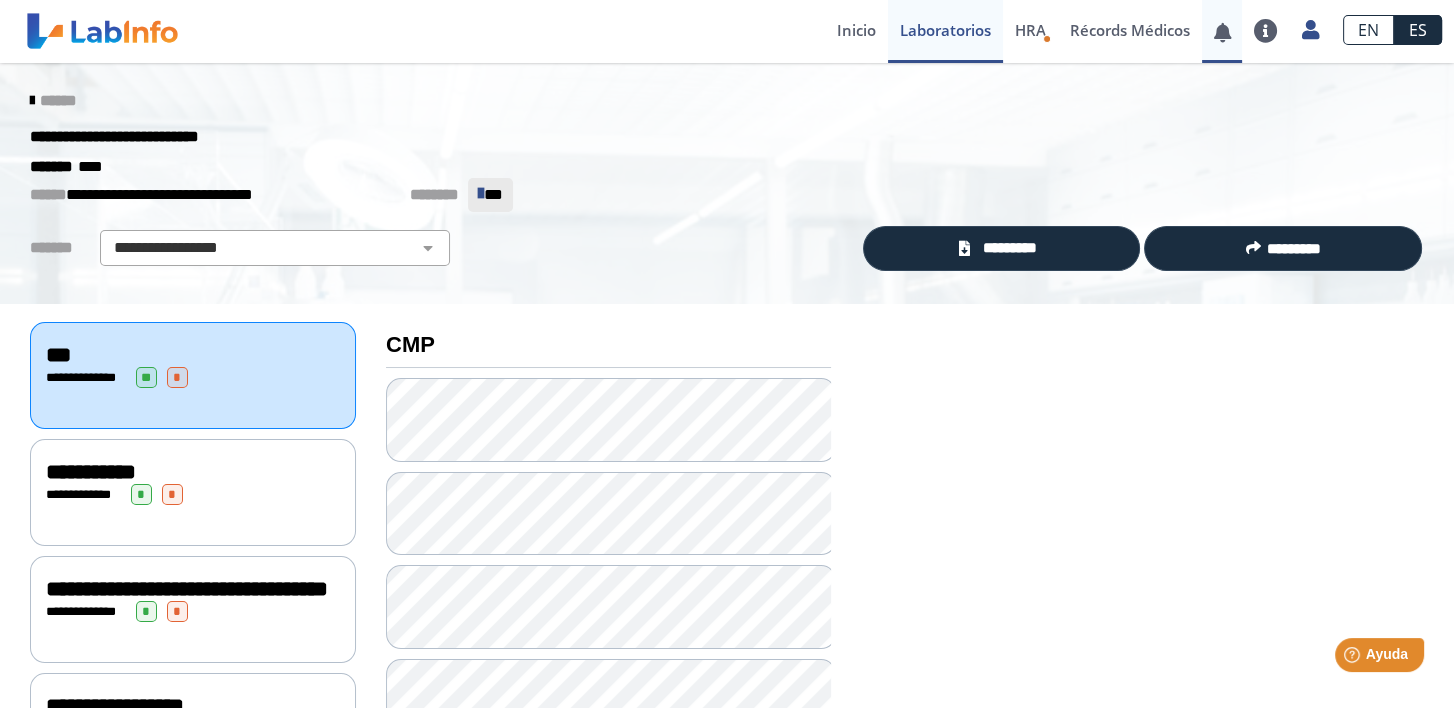click at bounding box center [1222, 32] 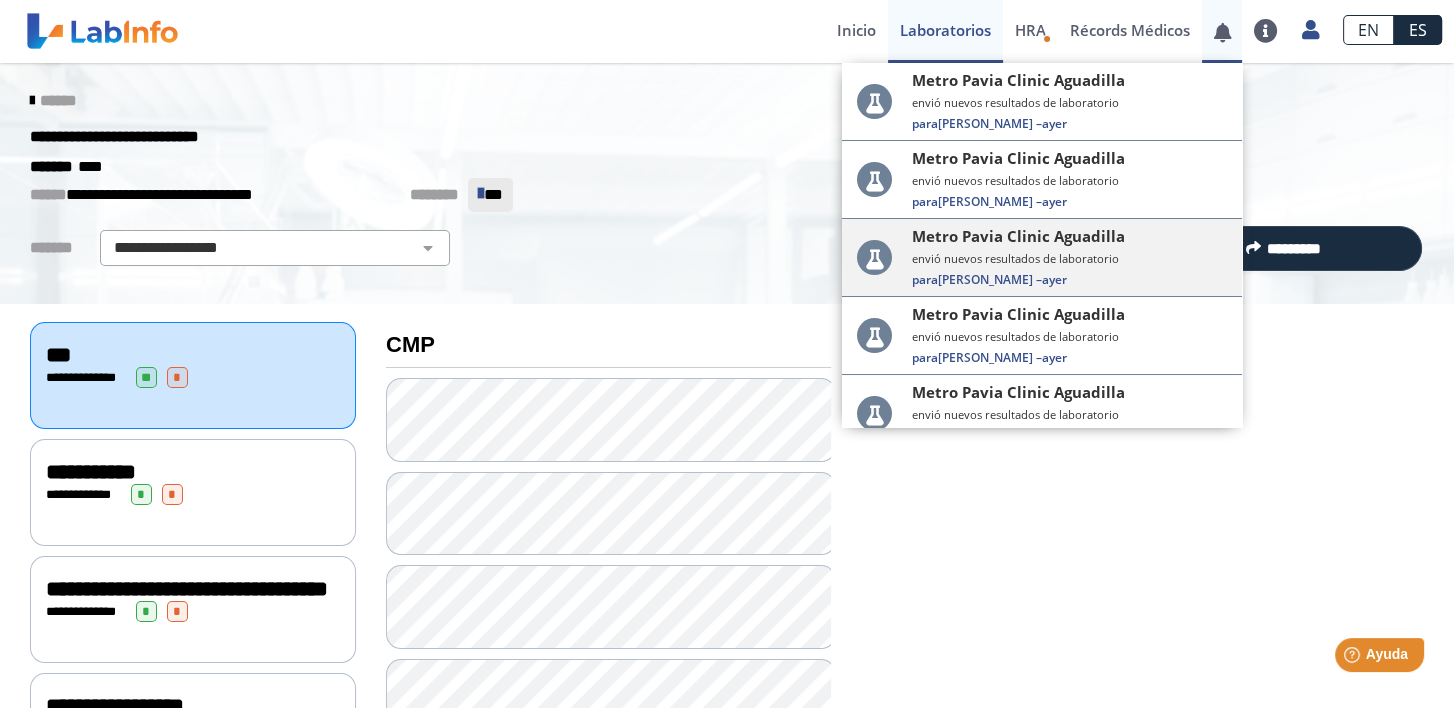 click on "ayer" at bounding box center (1054, 279) 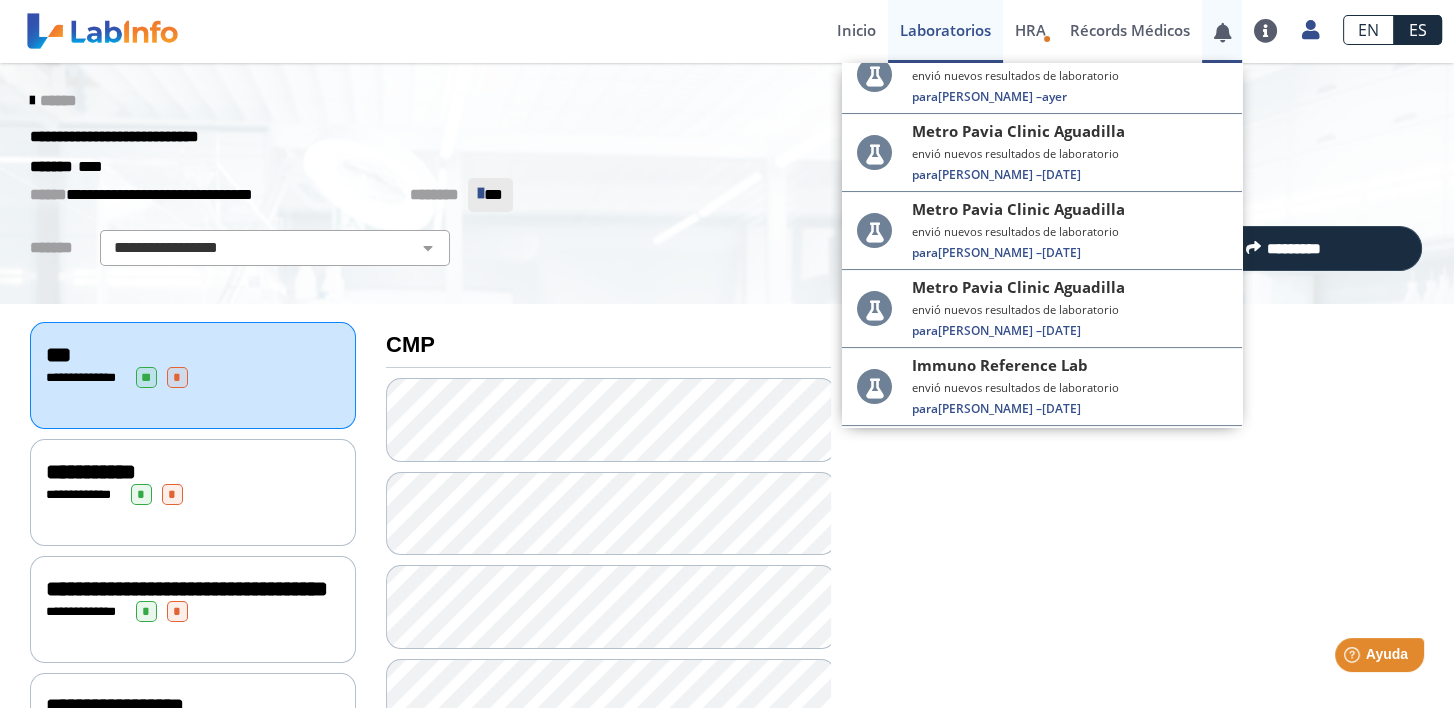 scroll, scrollTop: 452, scrollLeft: 0, axis: vertical 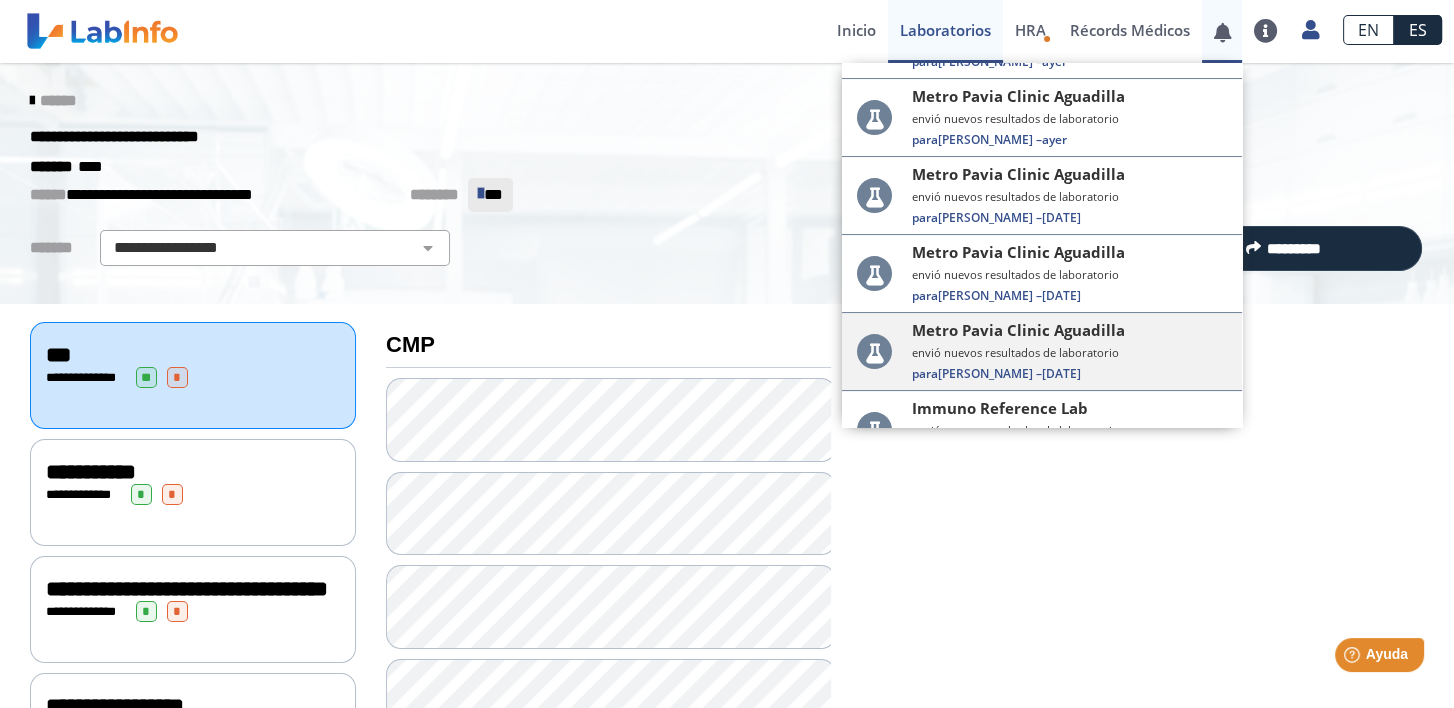 click on "envió nuevos resultados de laboratorio" at bounding box center (1069, 352) 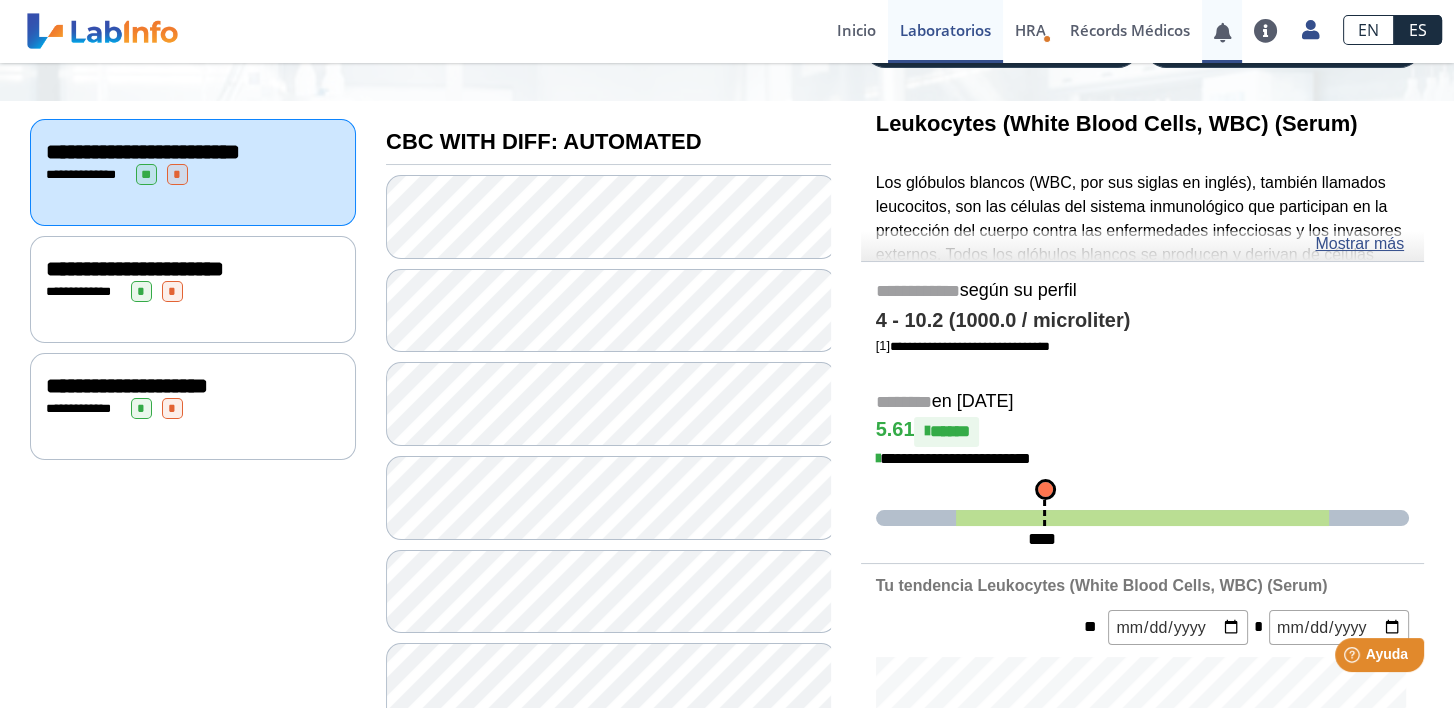 scroll, scrollTop: 0, scrollLeft: 0, axis: both 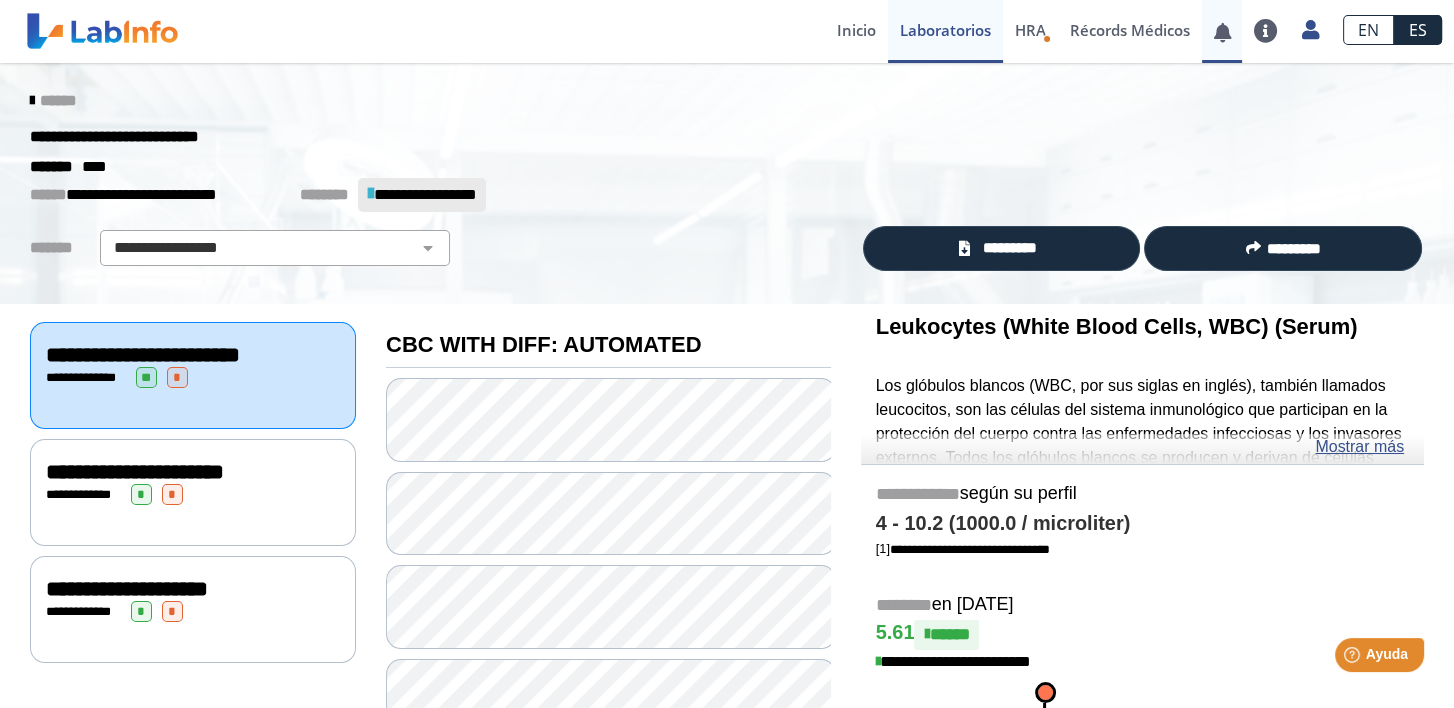 click at bounding box center [1222, 32] 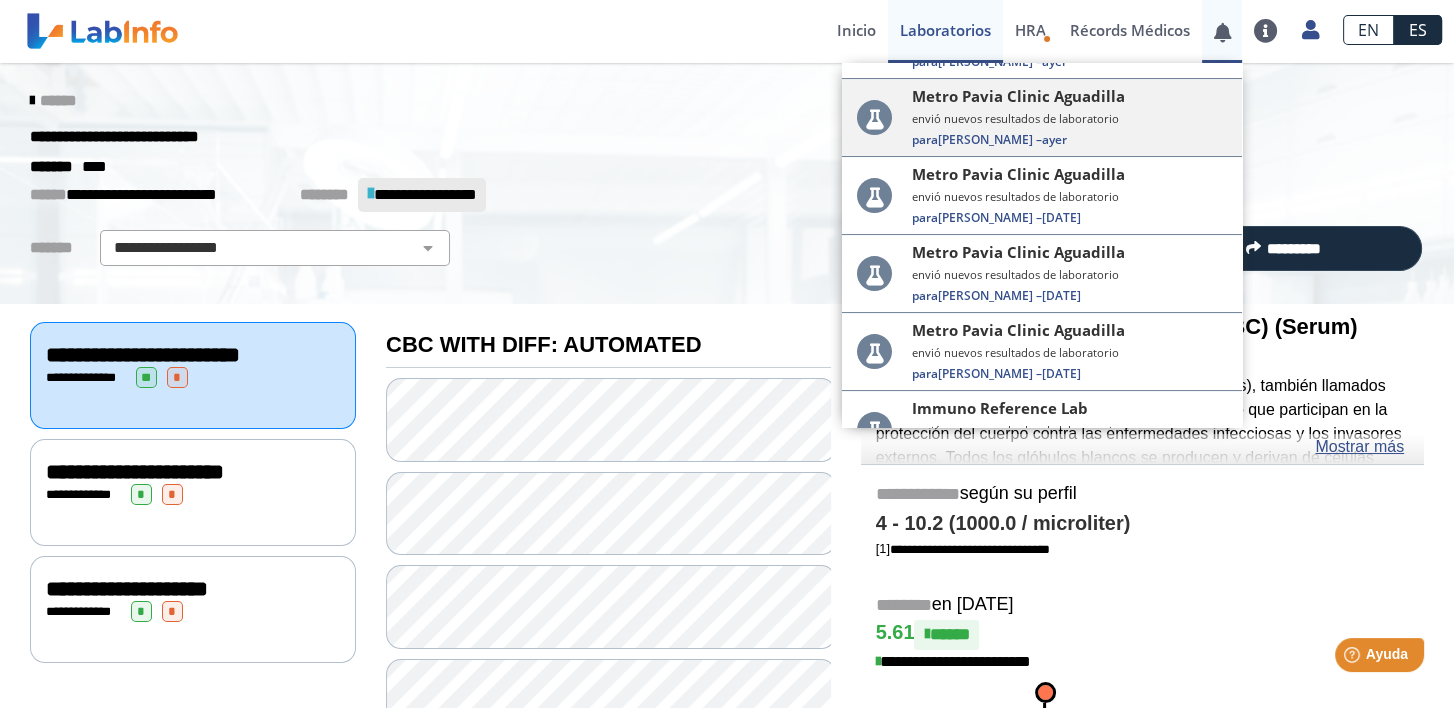 click on "Metro Pavia Clinic Aguadilla  envió nuevos resultados de laboratorio Para  [PERSON_NAME] –  [PERSON_NAME]" at bounding box center (1069, 117) 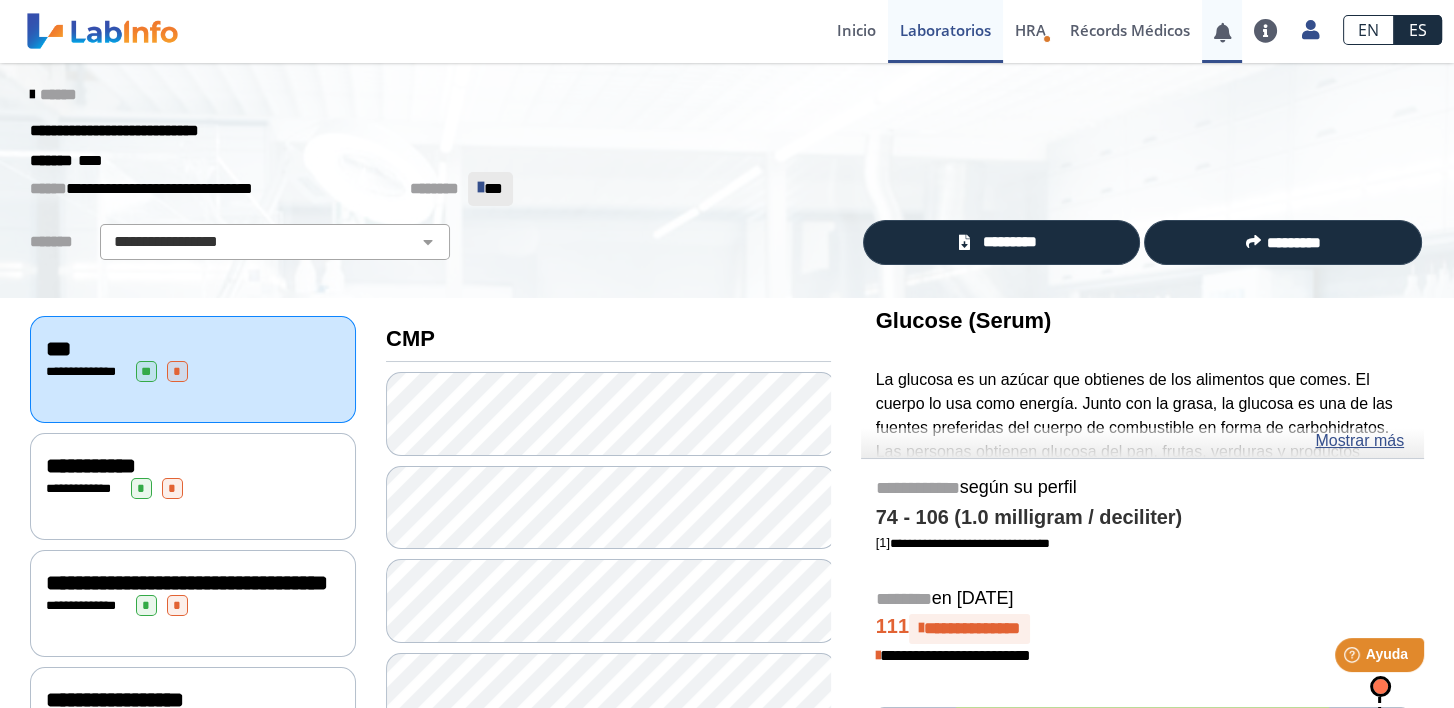 scroll, scrollTop: 0, scrollLeft: 0, axis: both 